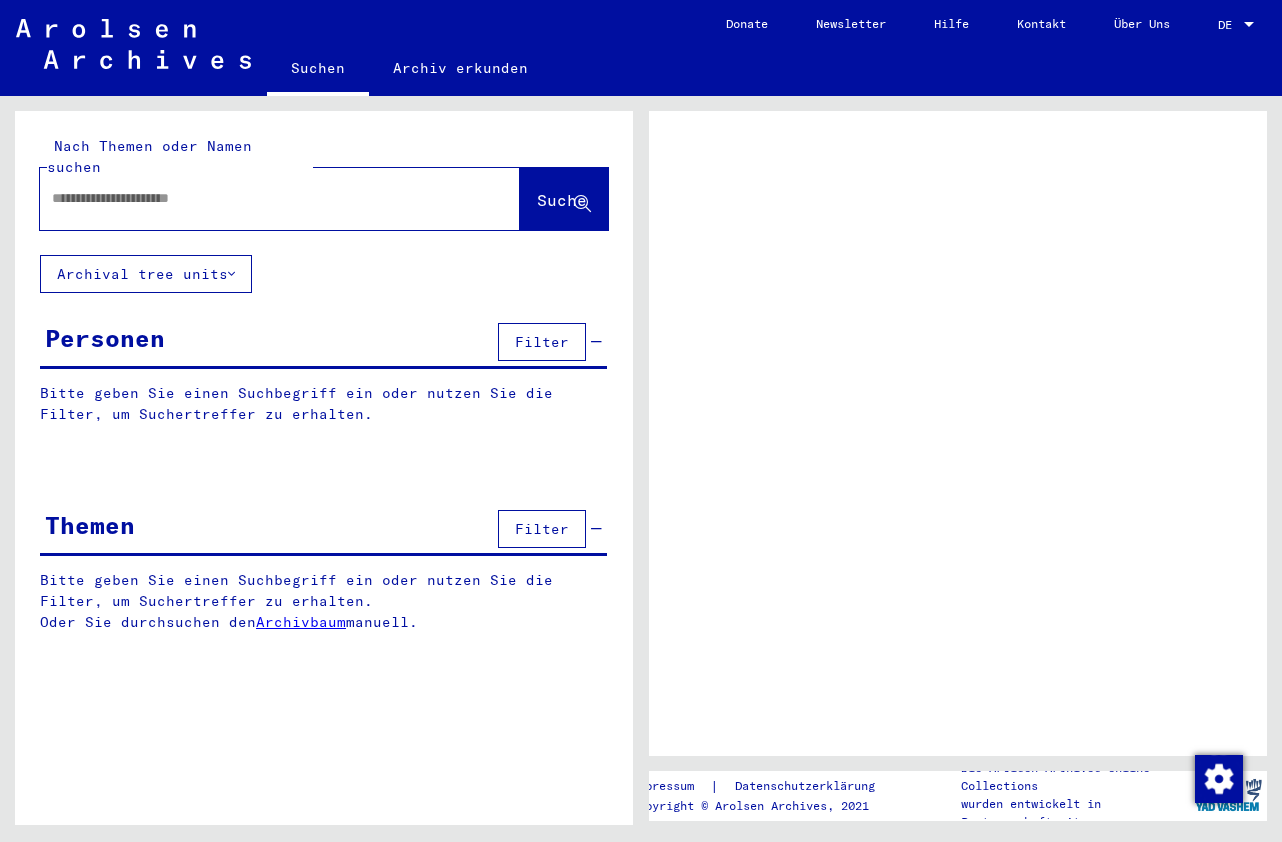 scroll, scrollTop: 0, scrollLeft: 0, axis: both 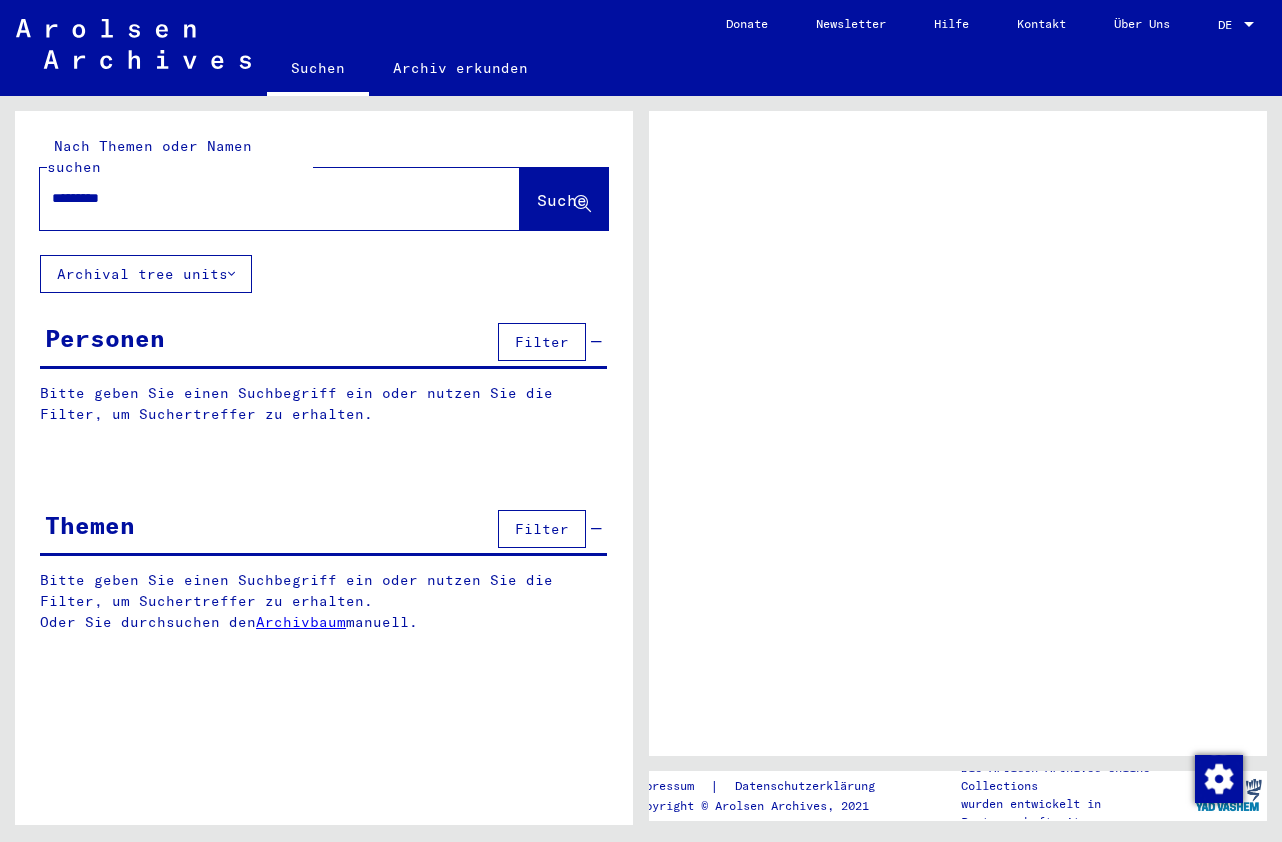 type on "*********" 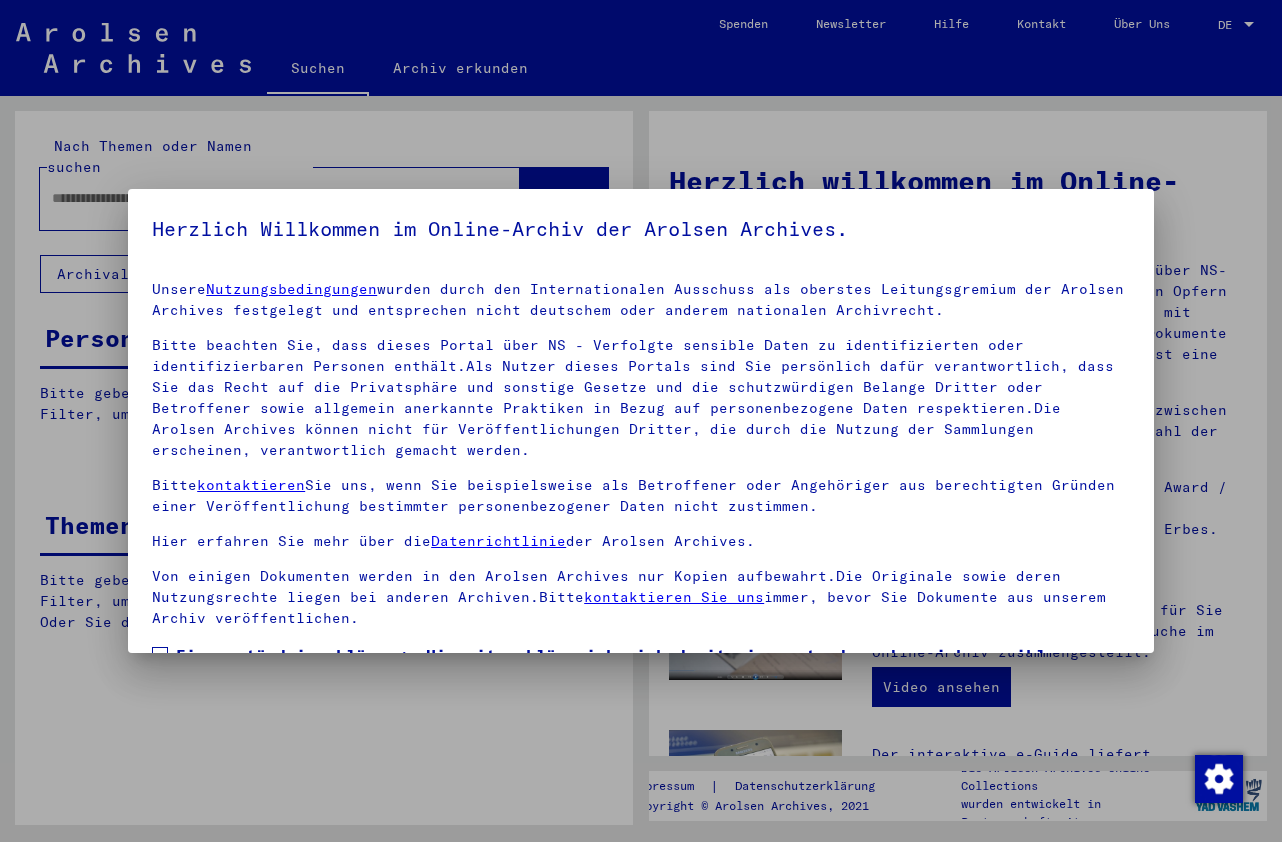 scroll, scrollTop: 159, scrollLeft: 0, axis: vertical 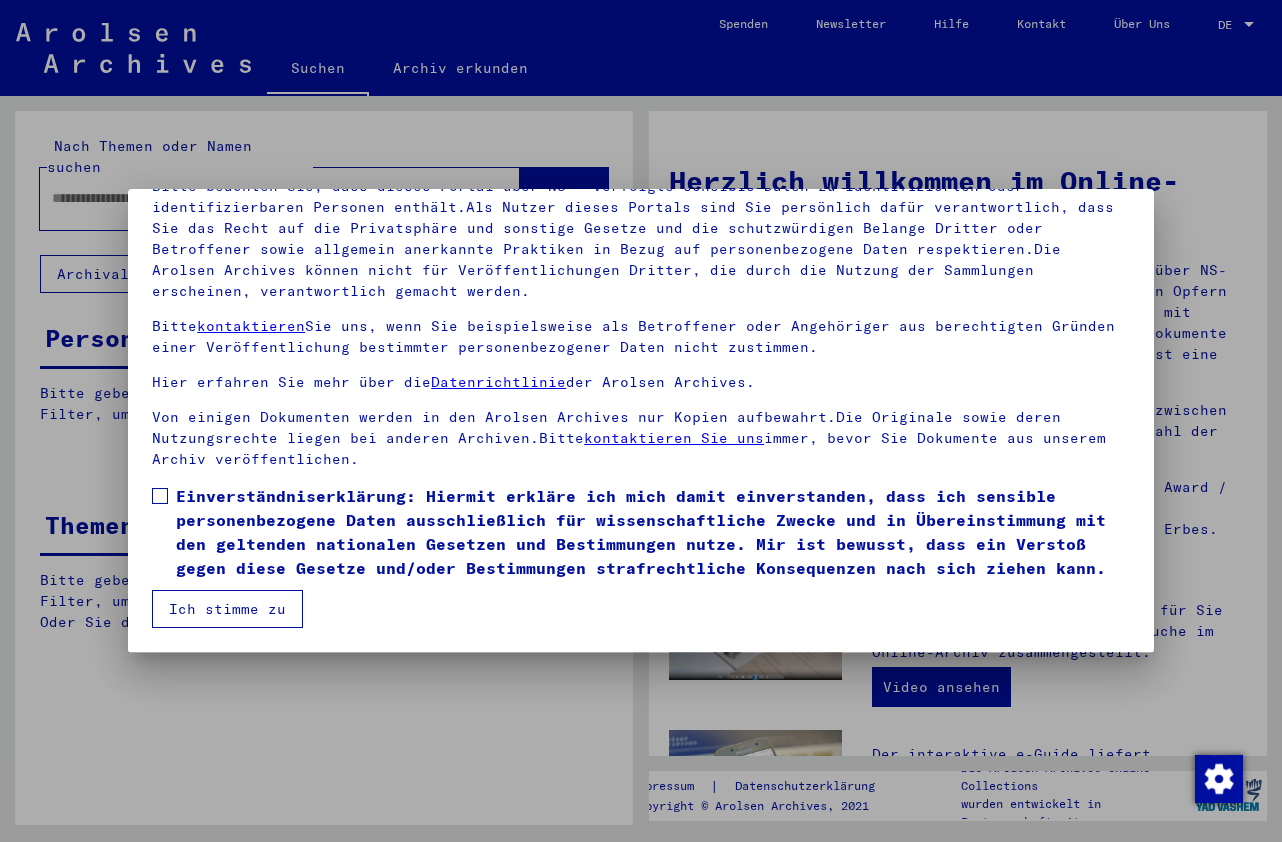 click at bounding box center (160, 496) 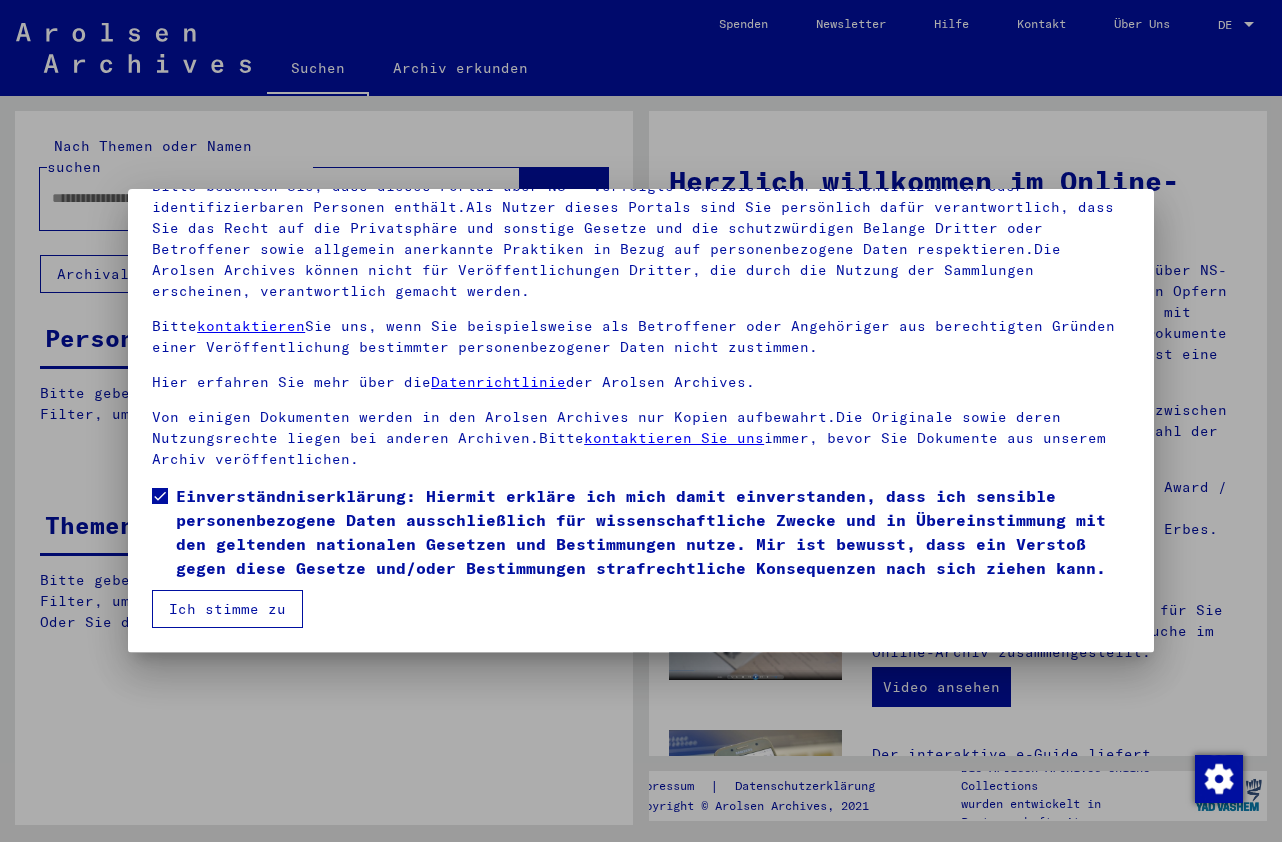 click on "Ich stimme zu" at bounding box center (227, 609) 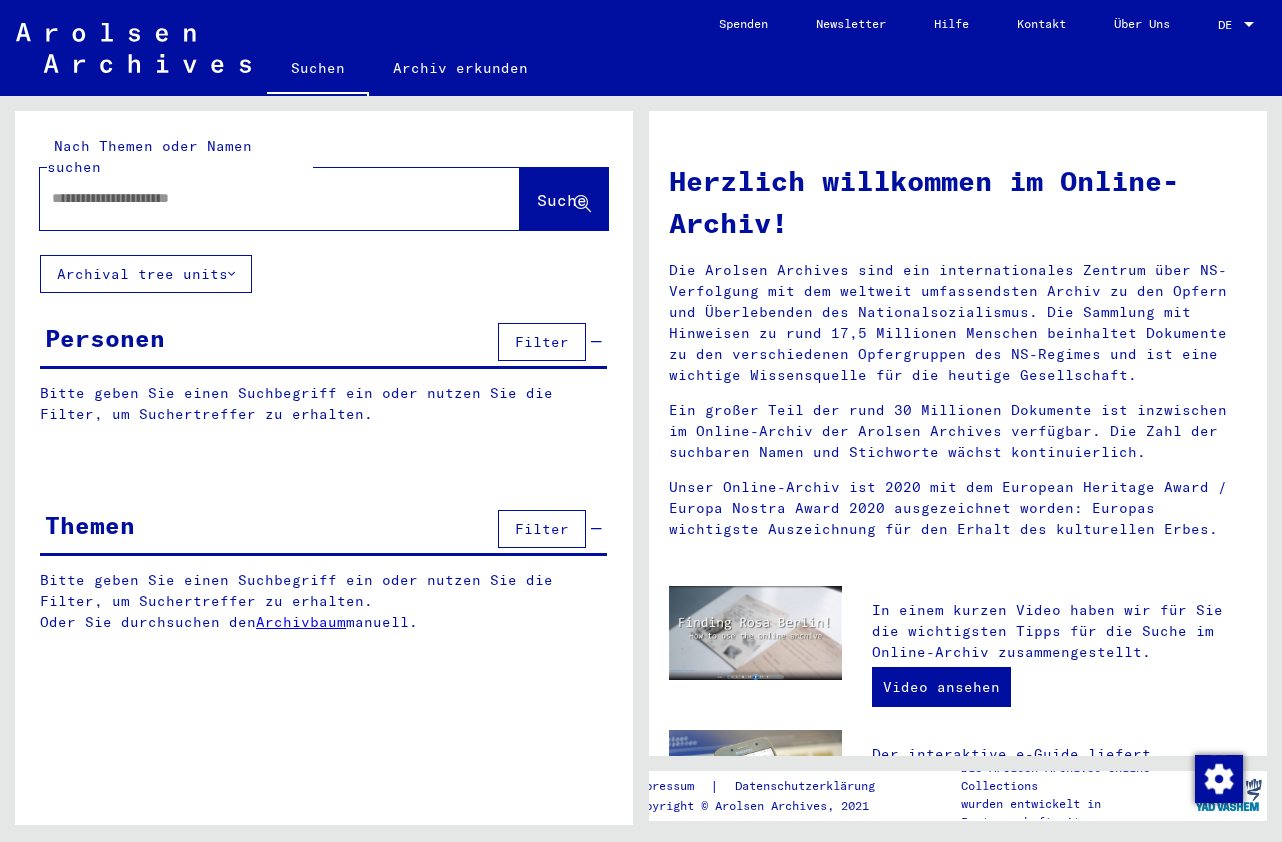 click at bounding box center [256, 198] 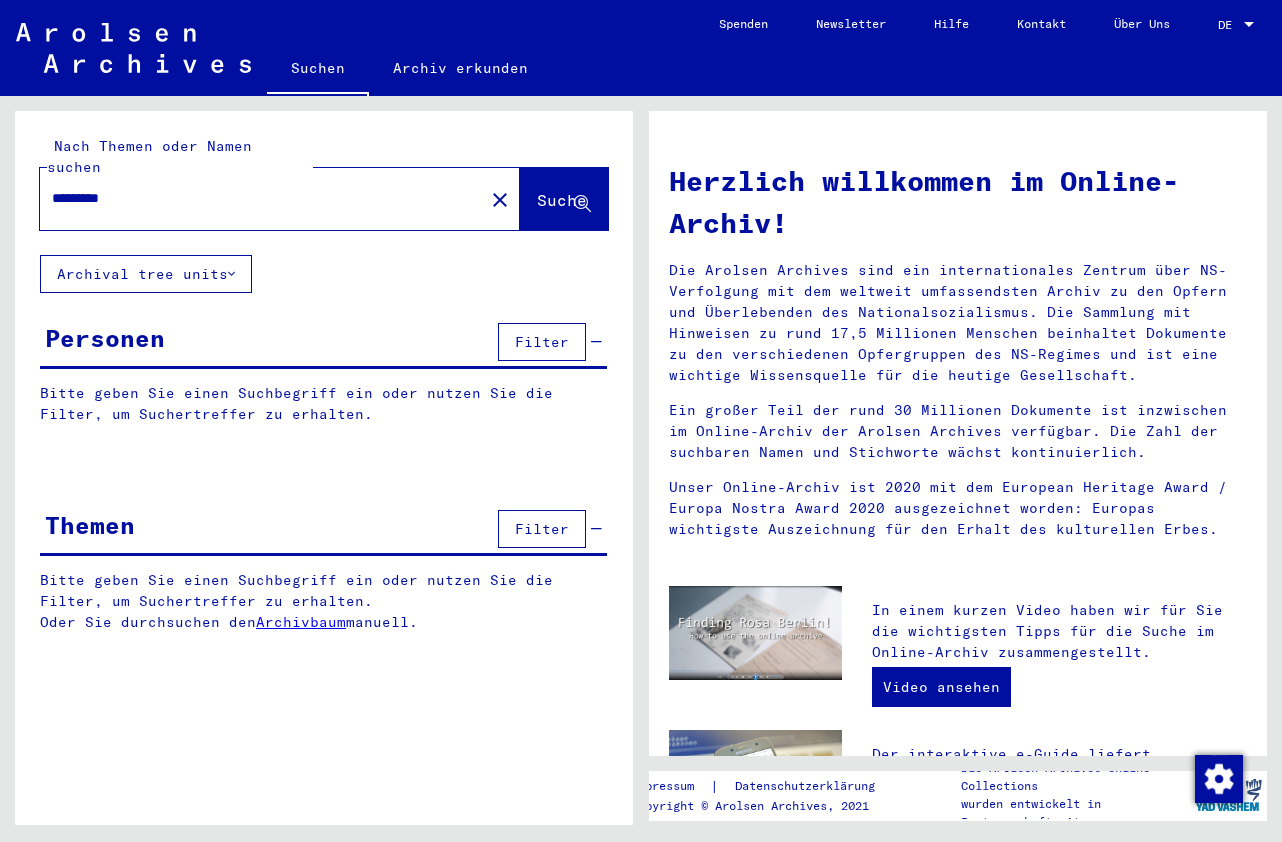 type on "*********" 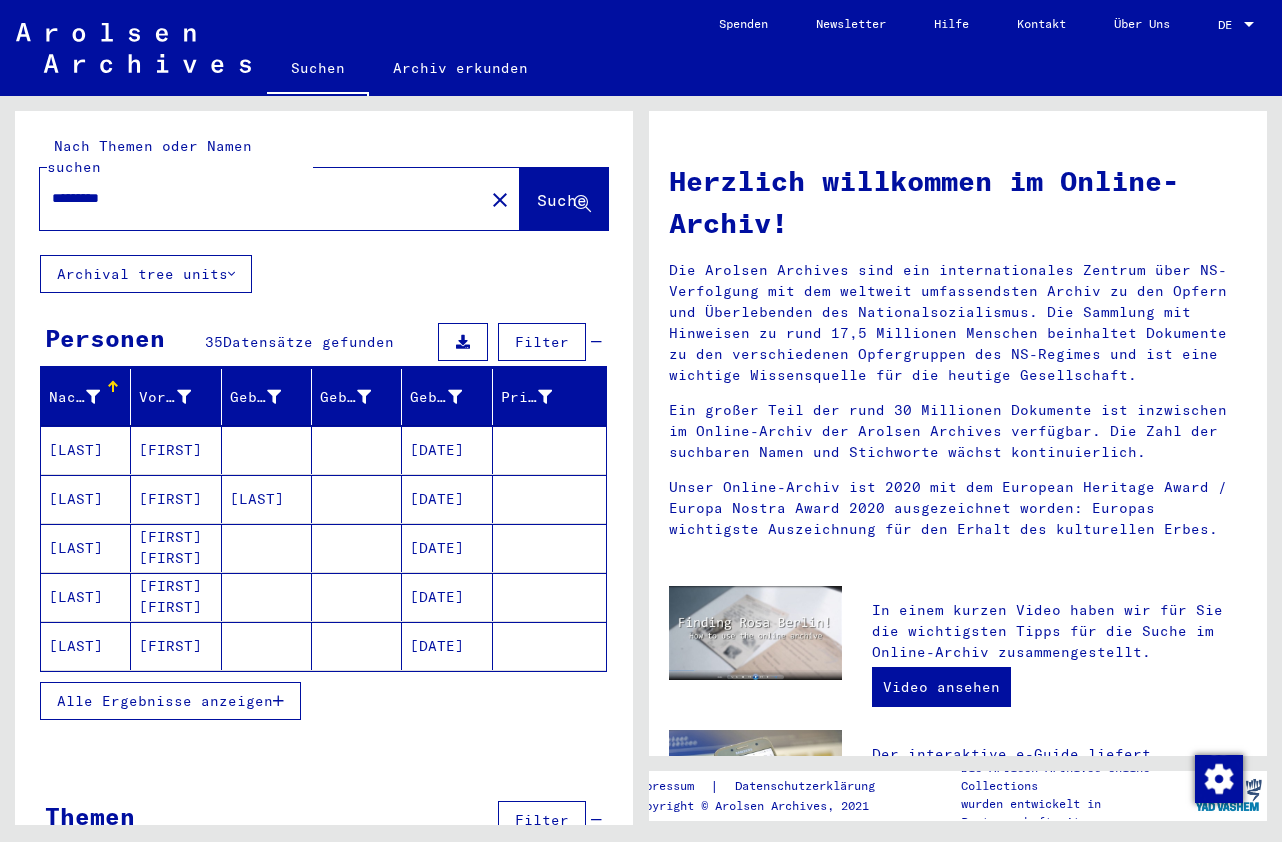 click on "Alle Ergebnisse anzeigen" at bounding box center (165, 701) 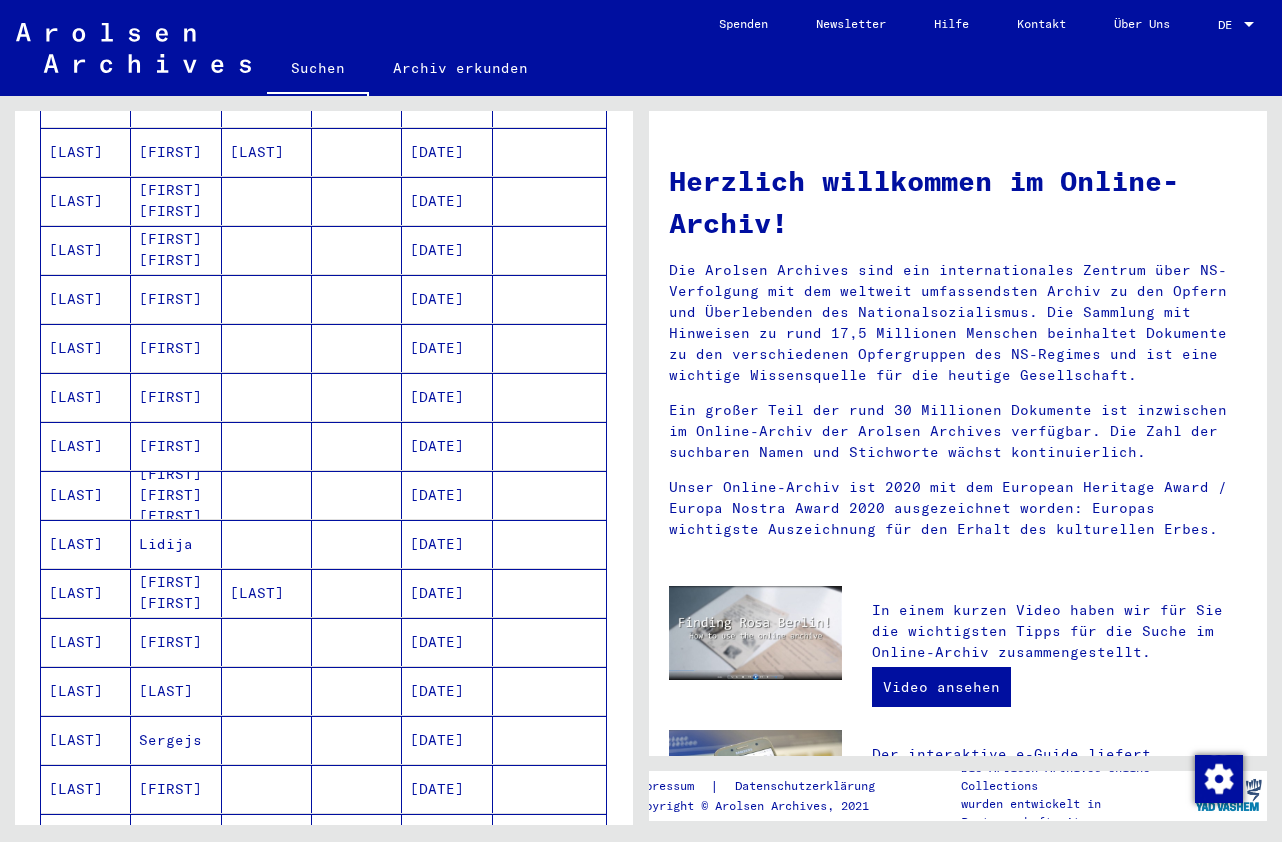 scroll, scrollTop: 351, scrollLeft: 0, axis: vertical 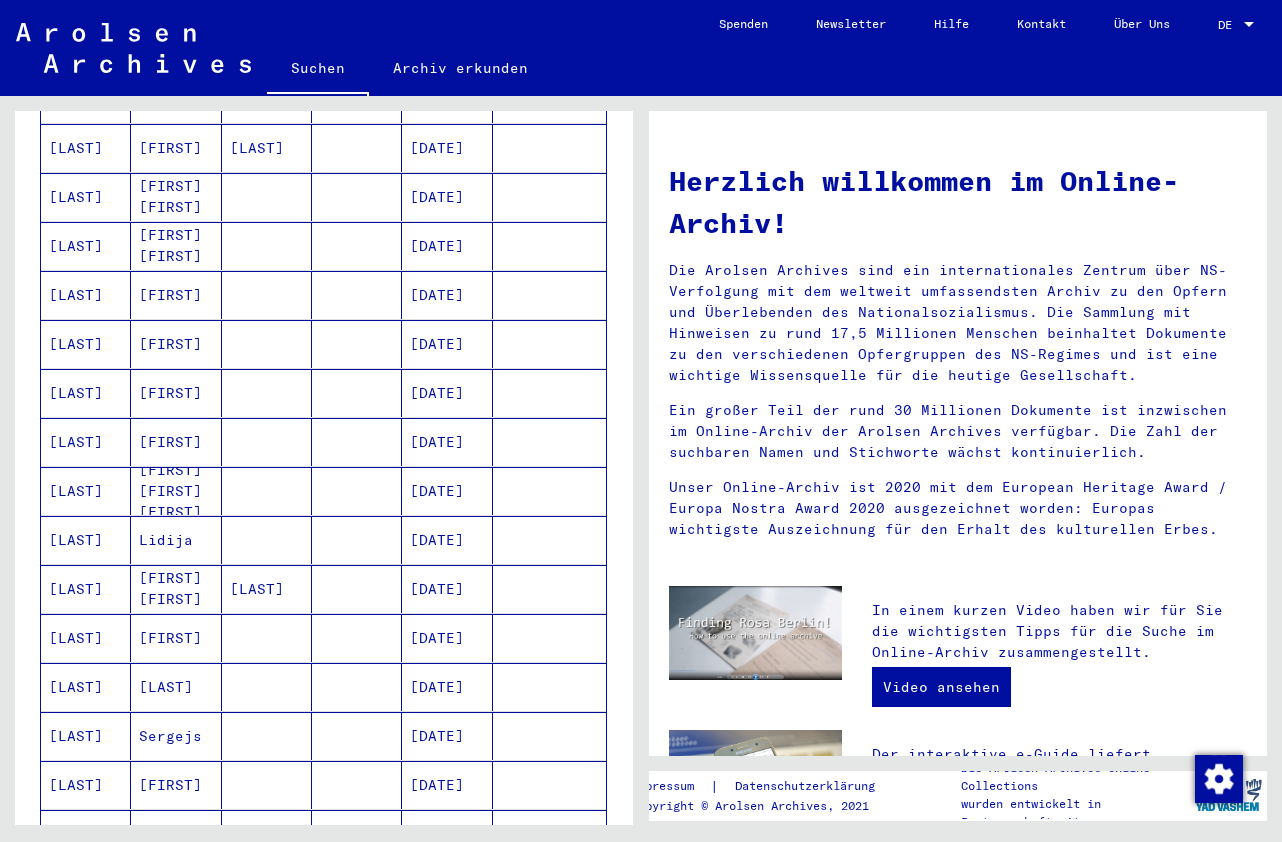 click on "[LAST]" at bounding box center (86, 589) 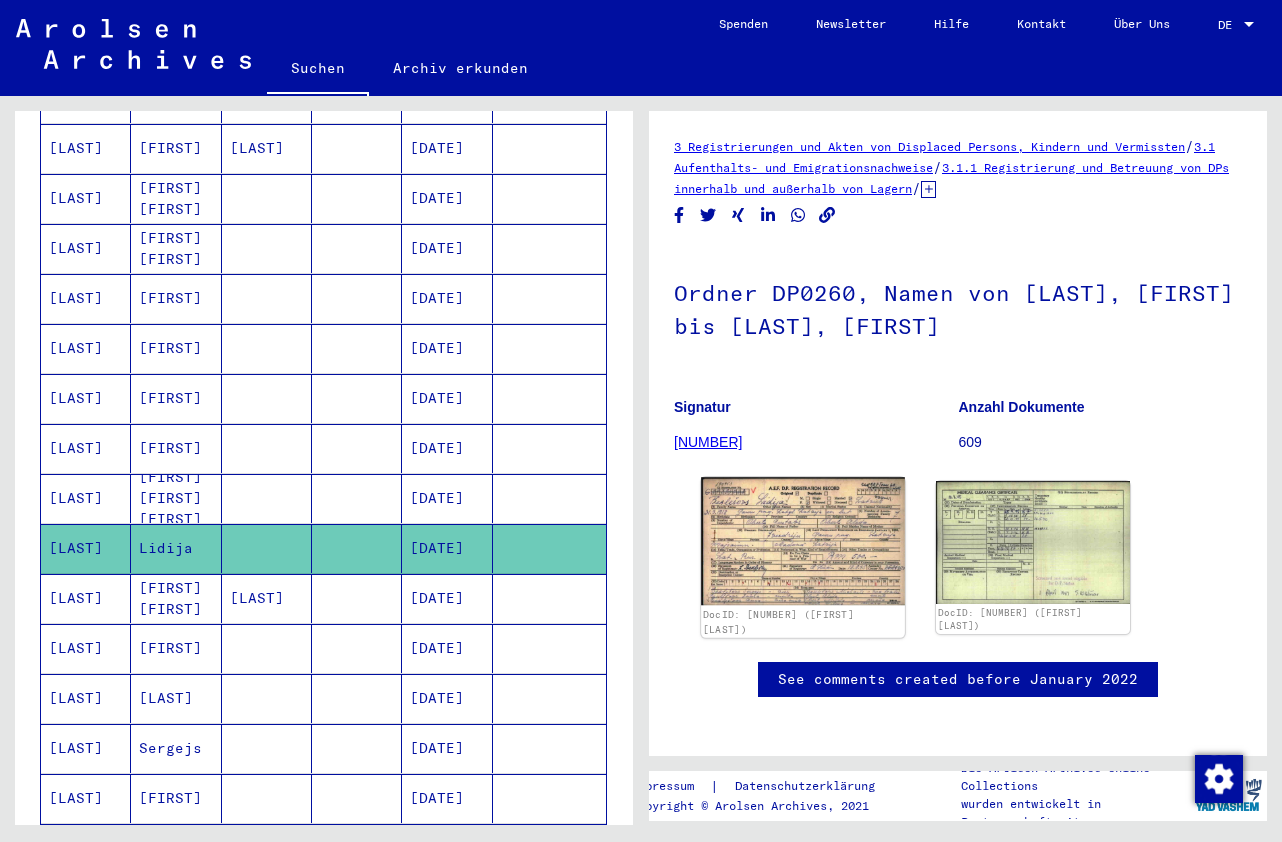scroll, scrollTop: 0, scrollLeft: 0, axis: both 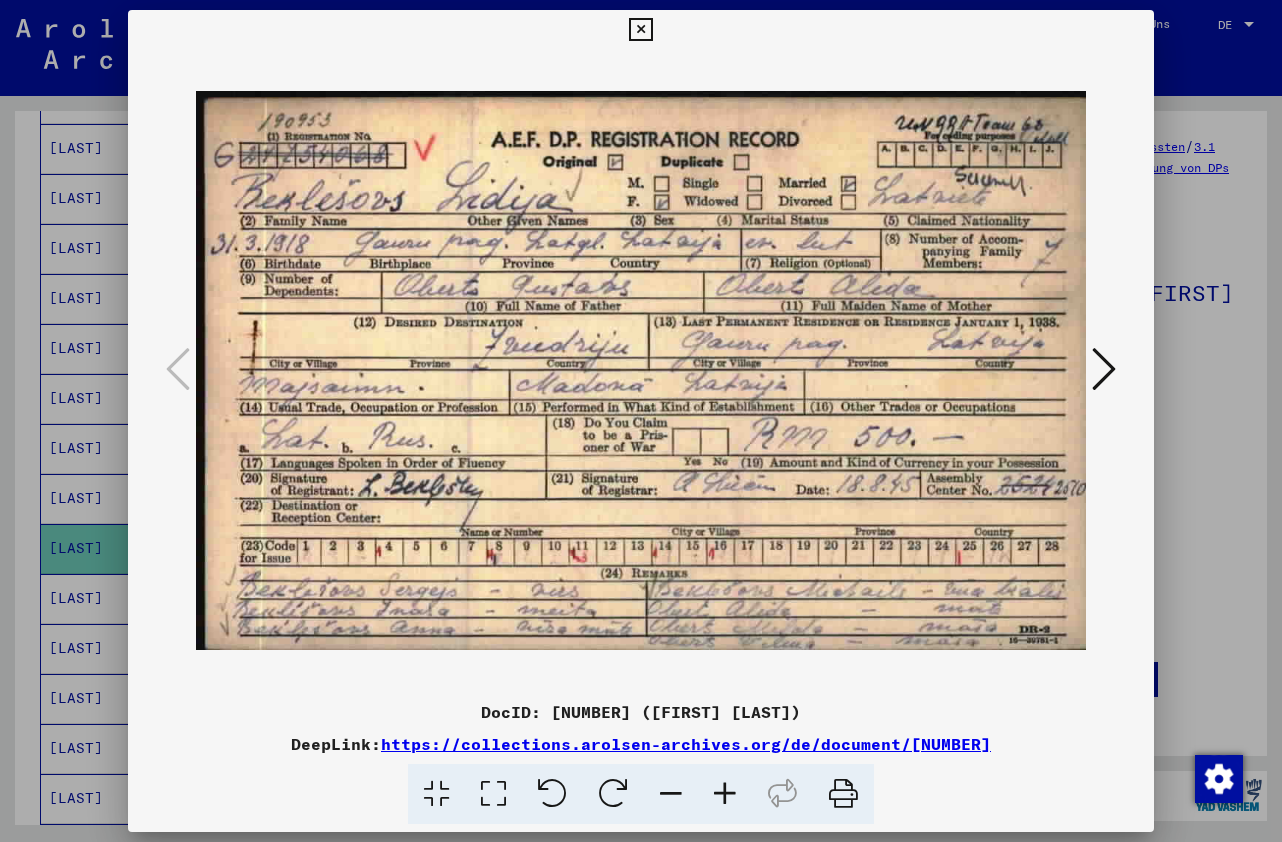 click at bounding box center (1104, 369) 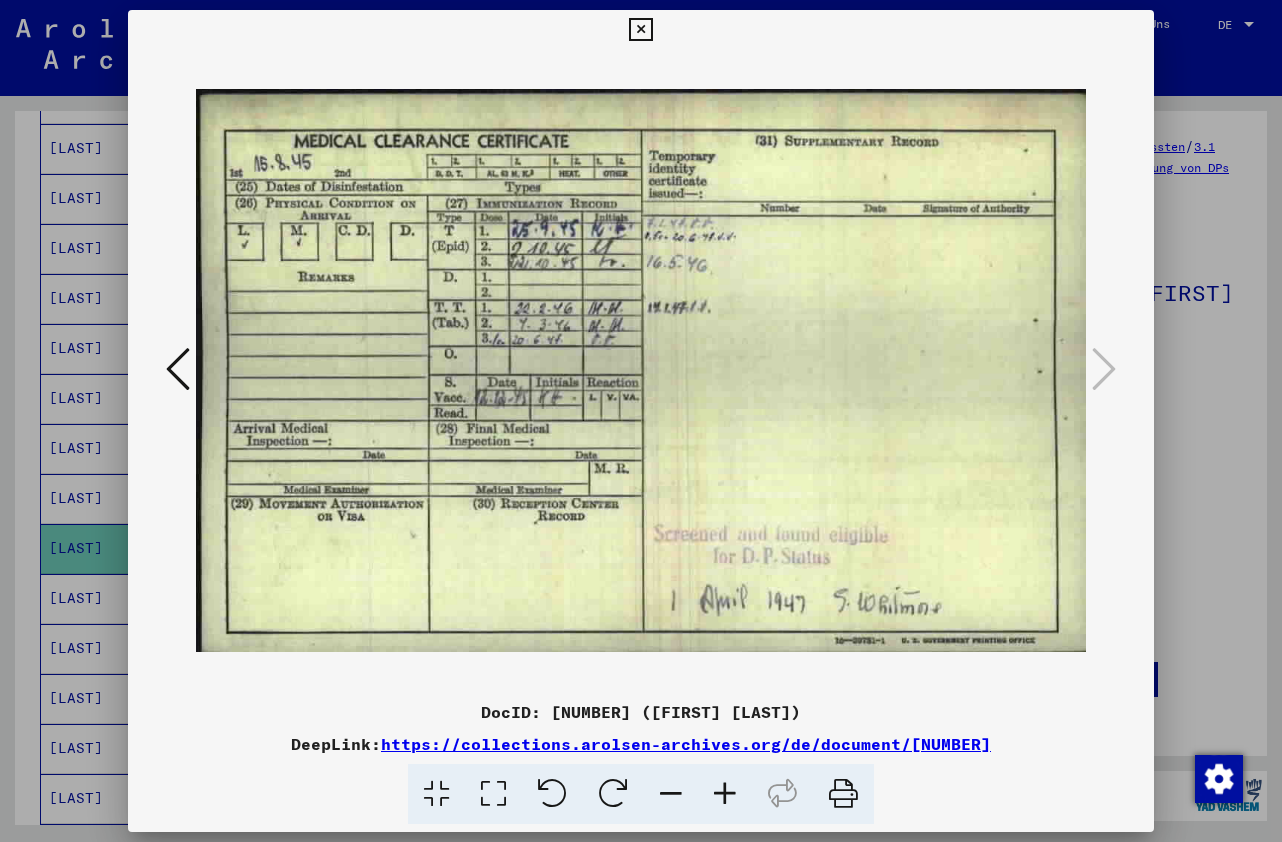click at bounding box center (178, 369) 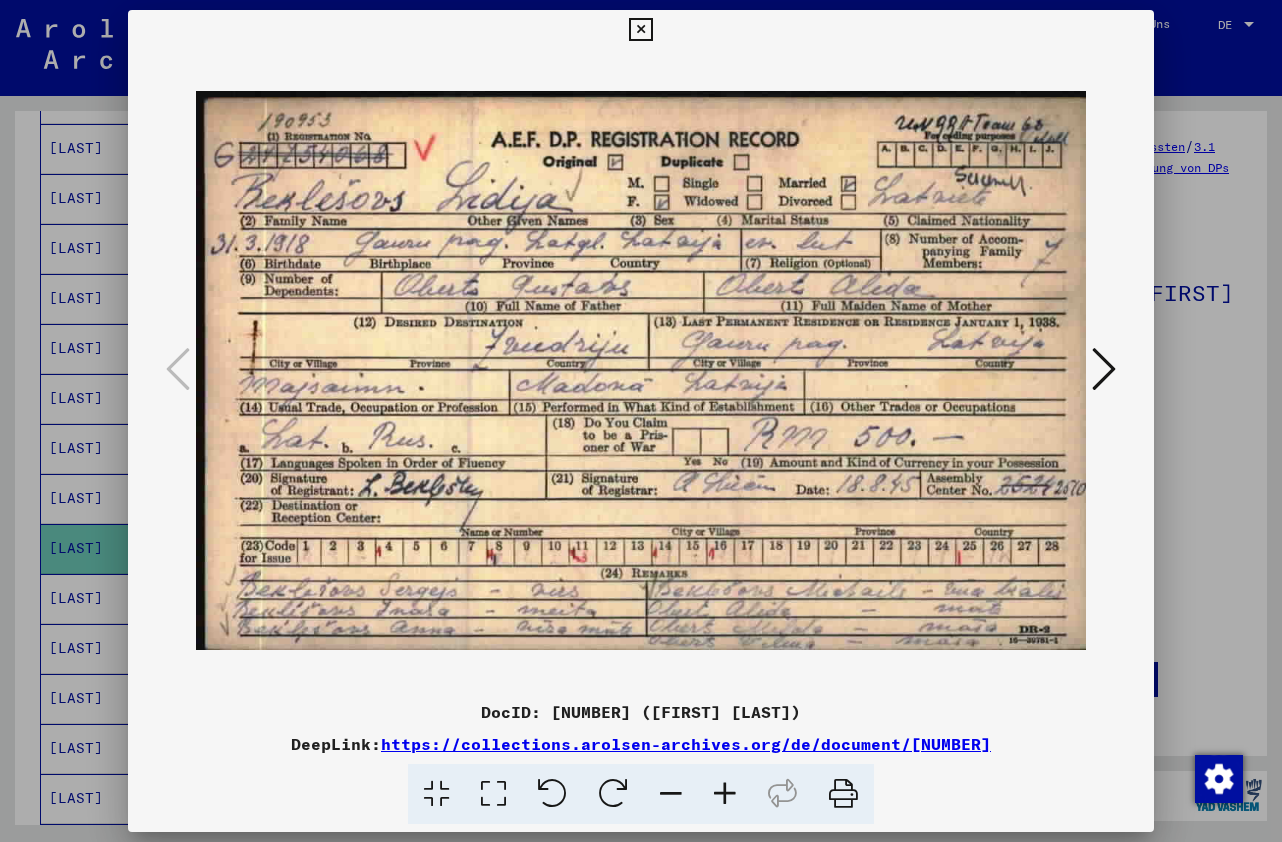 click on "DocID: [NUMBER] ([FIRST] [LAST])" at bounding box center [641, 712] 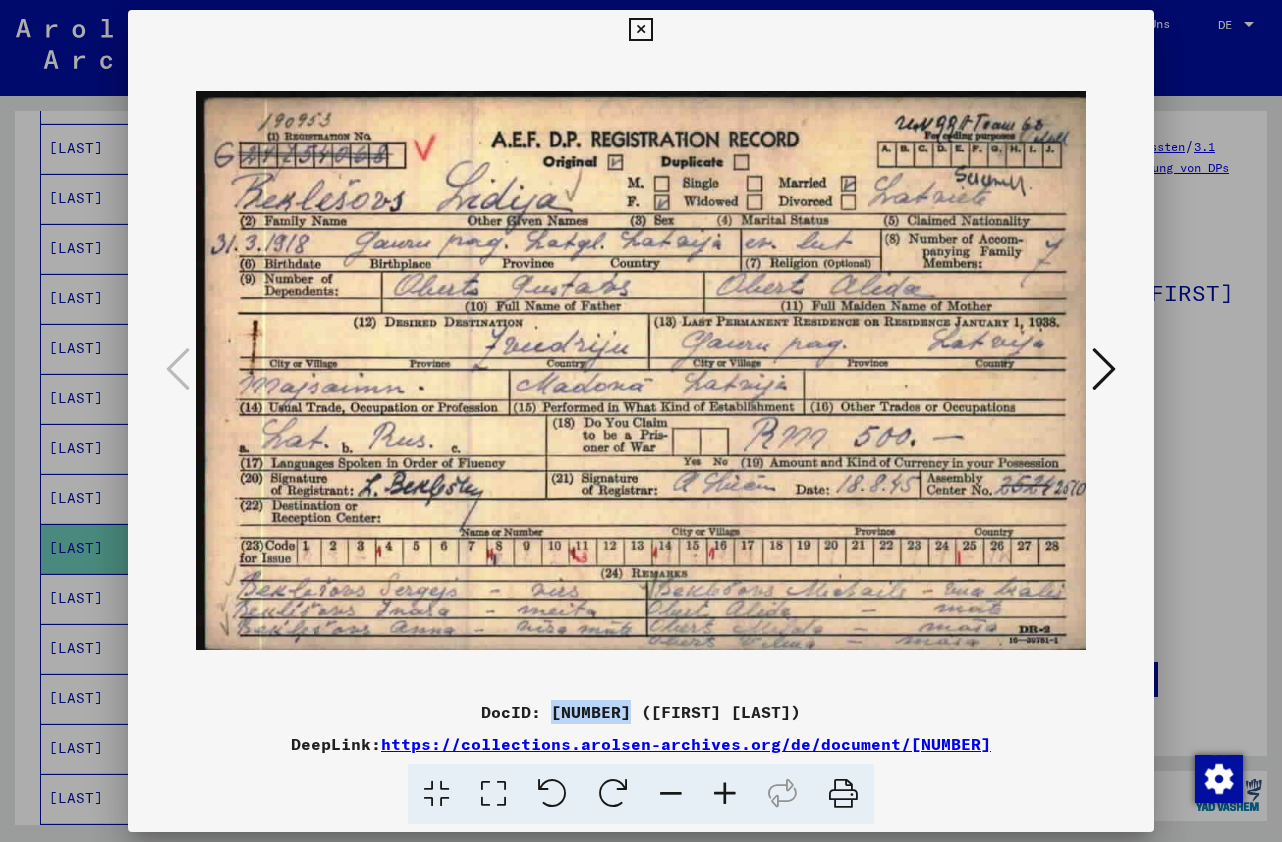 click on "DocID: [NUMBER] ([FIRST] [LAST])" at bounding box center (641, 712) 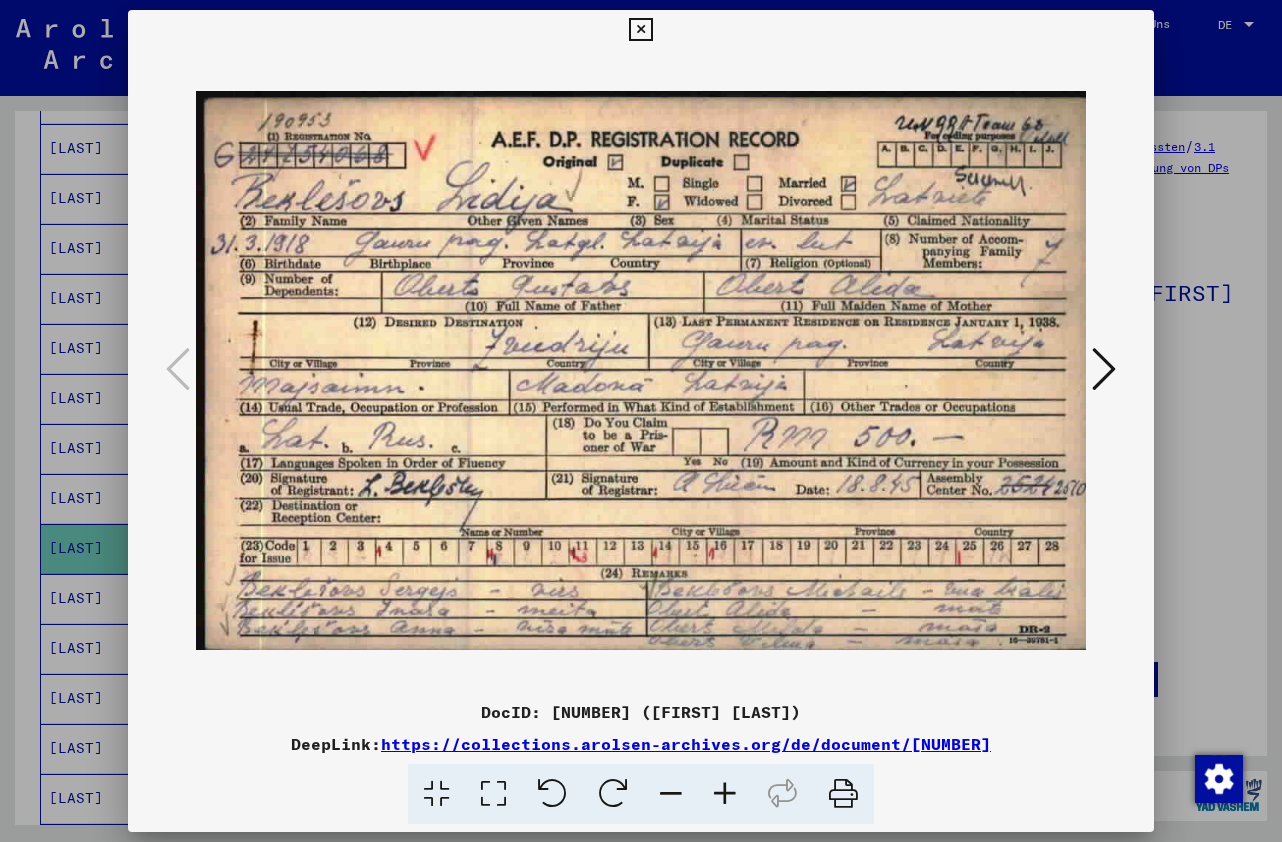 click at bounding box center [843, 794] 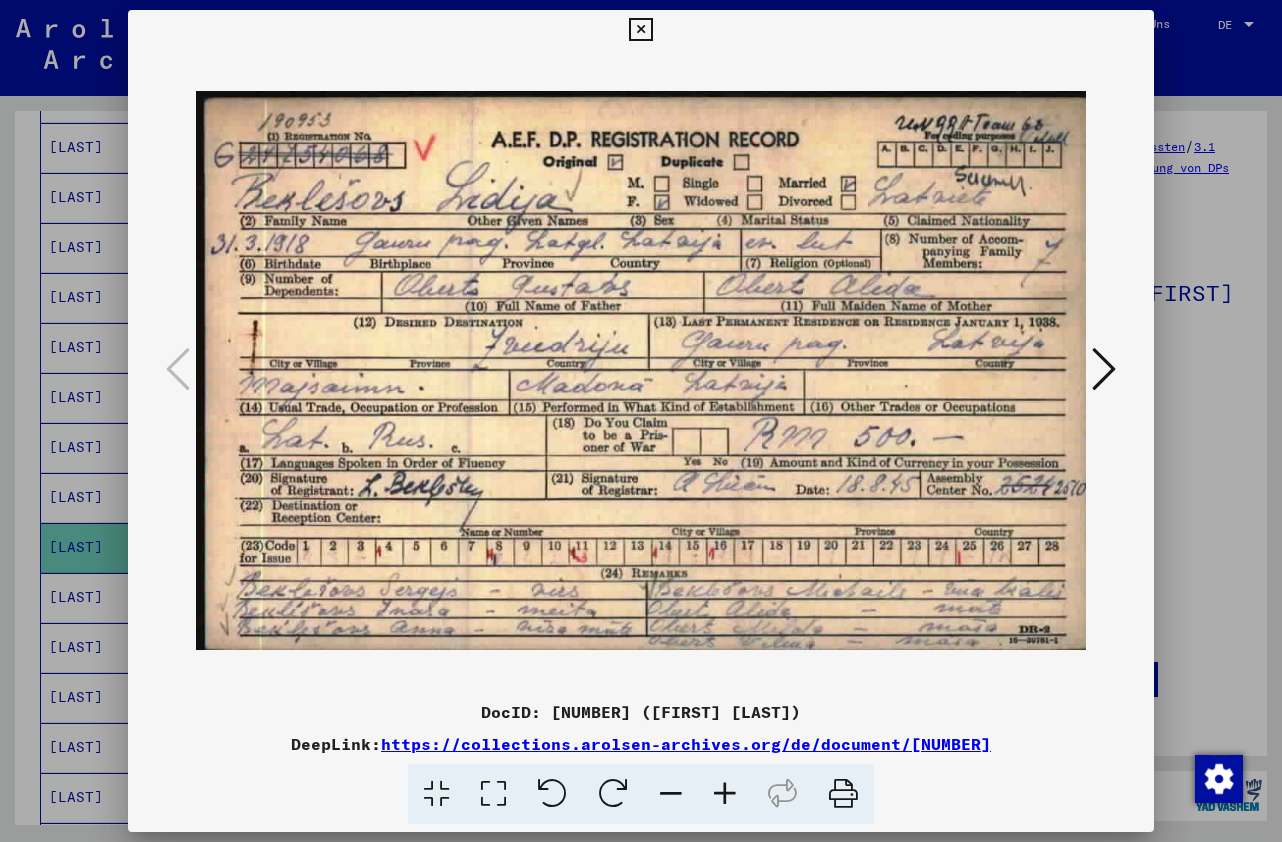 click at bounding box center (1104, 369) 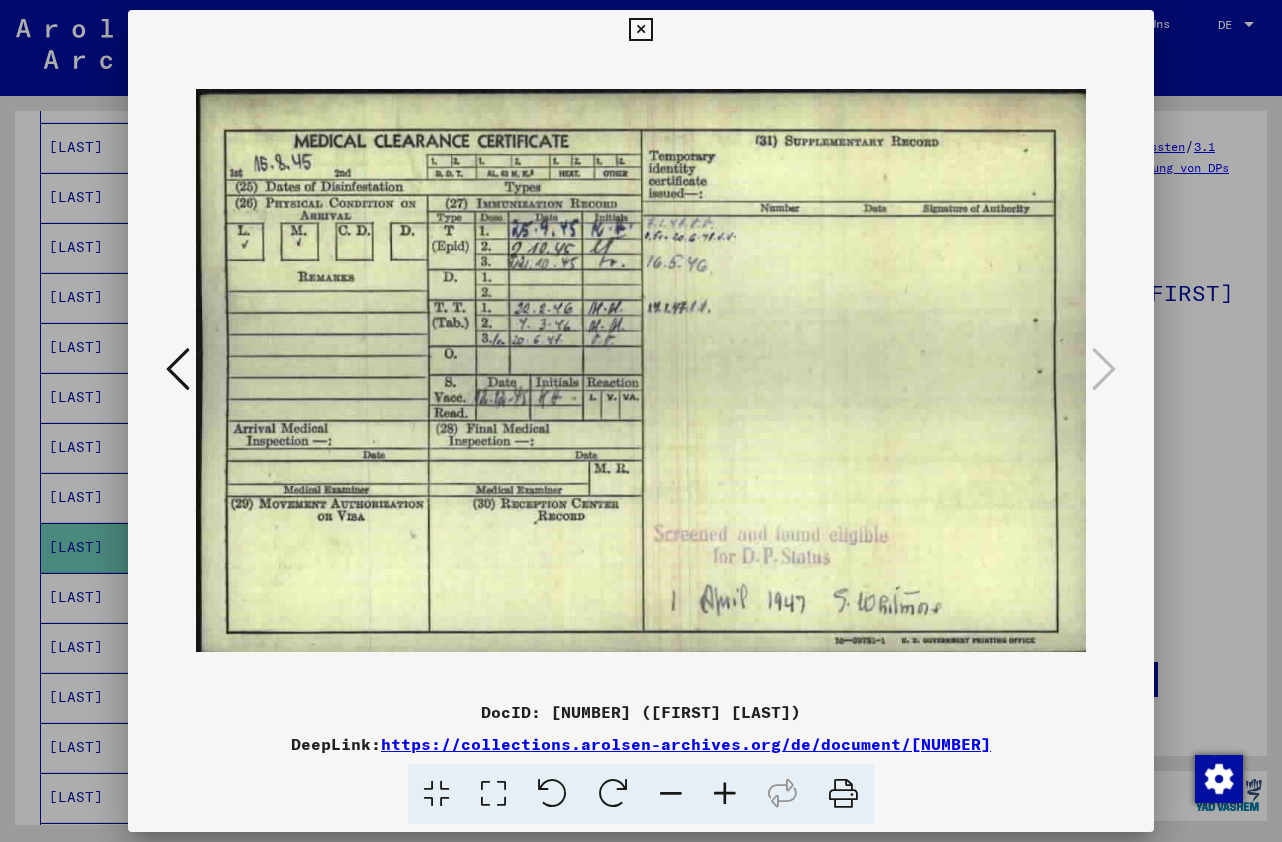 click at bounding box center [843, 794] 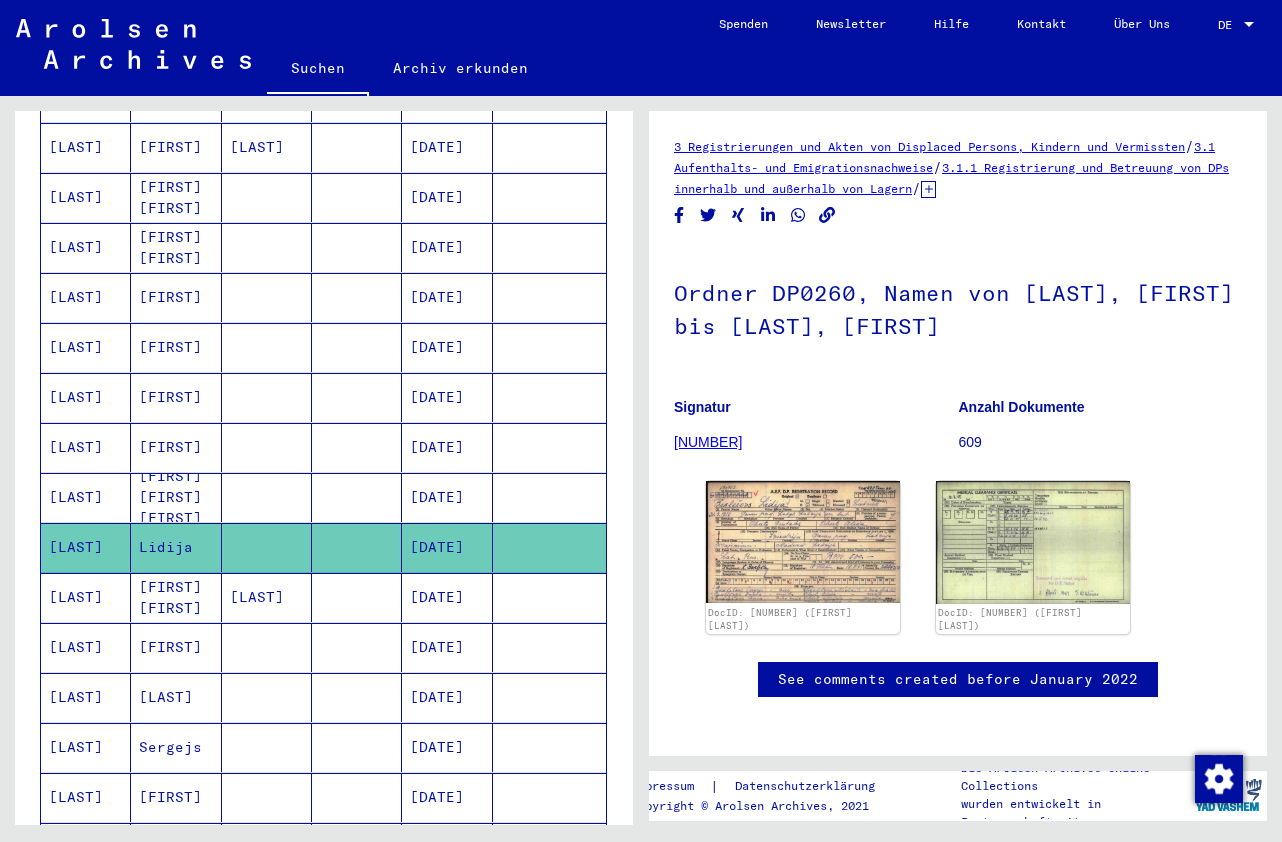 click on "[LAST]" at bounding box center (86, 647) 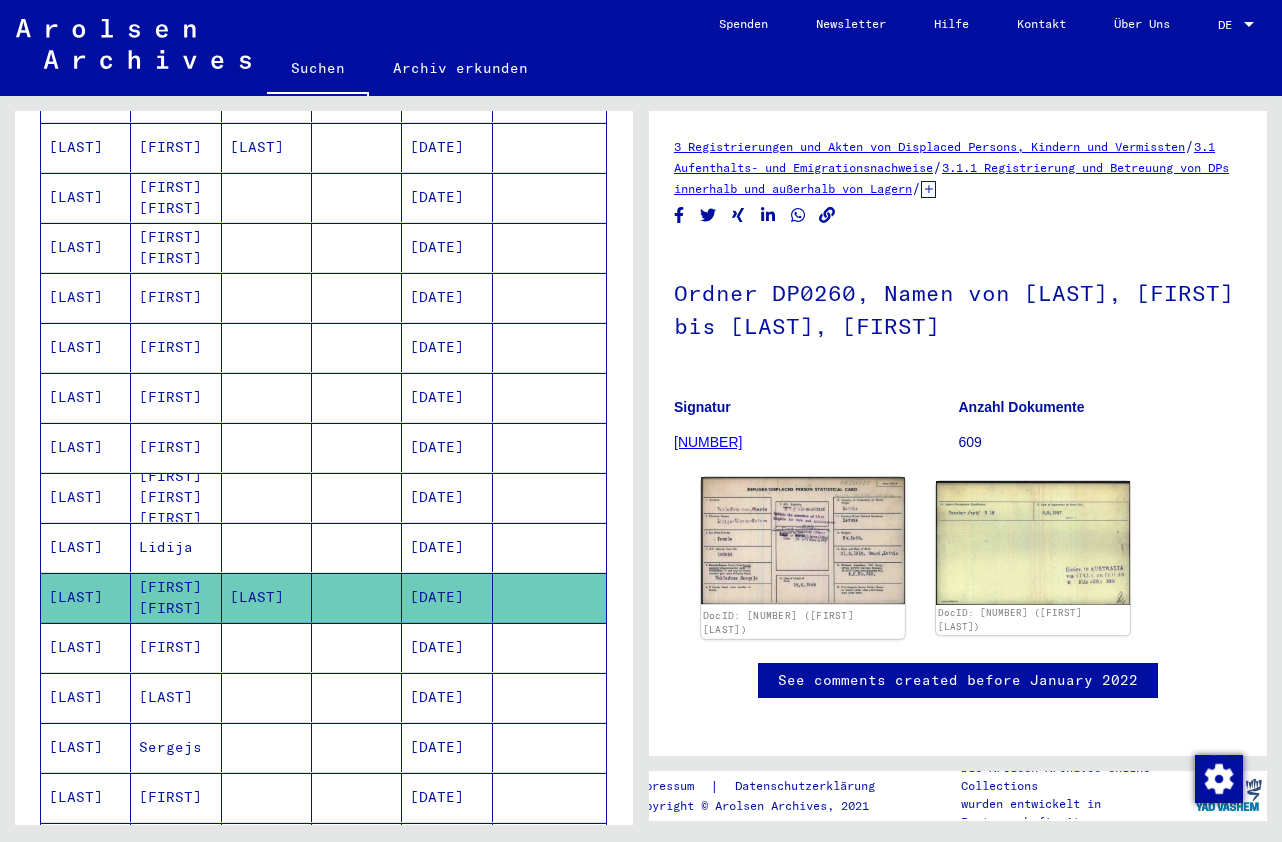 scroll, scrollTop: 0, scrollLeft: 0, axis: both 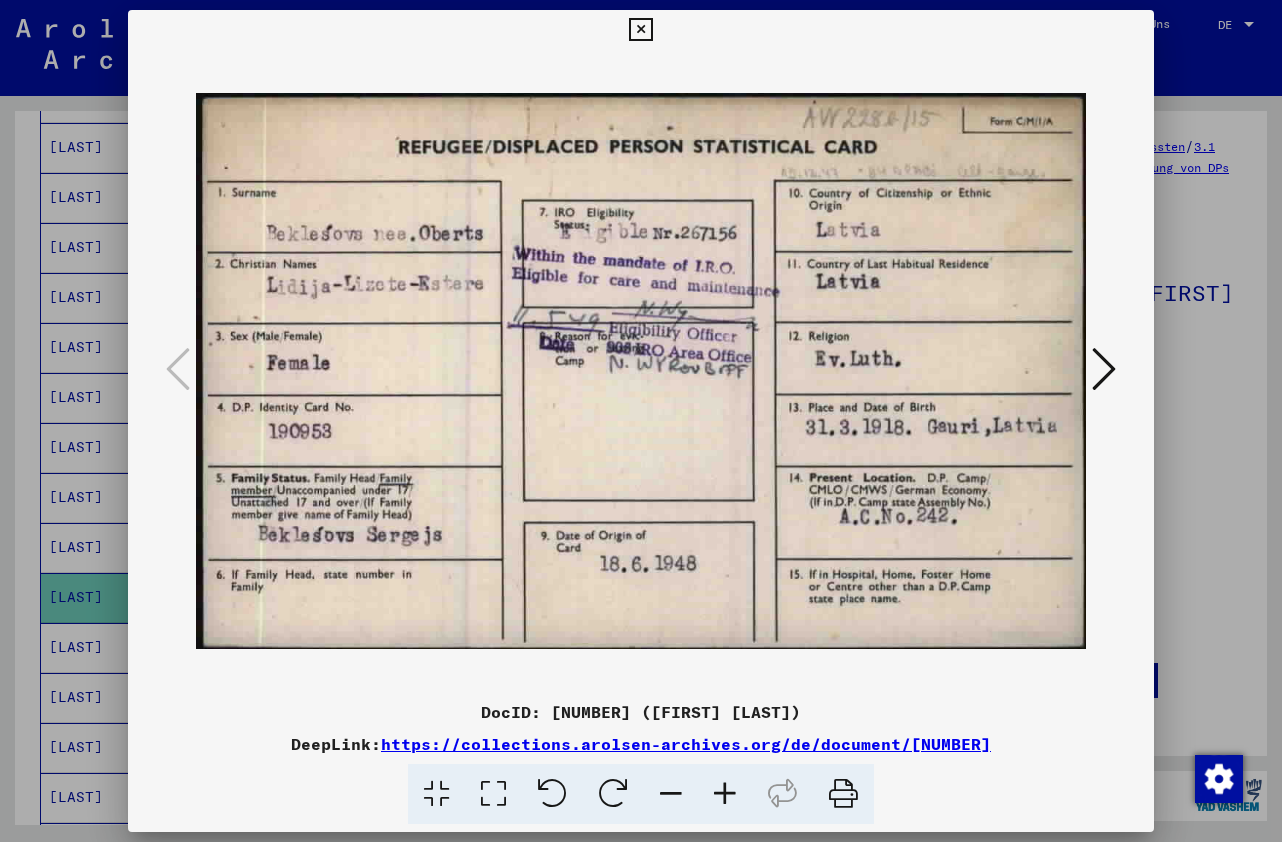 click at bounding box center [1104, 369] 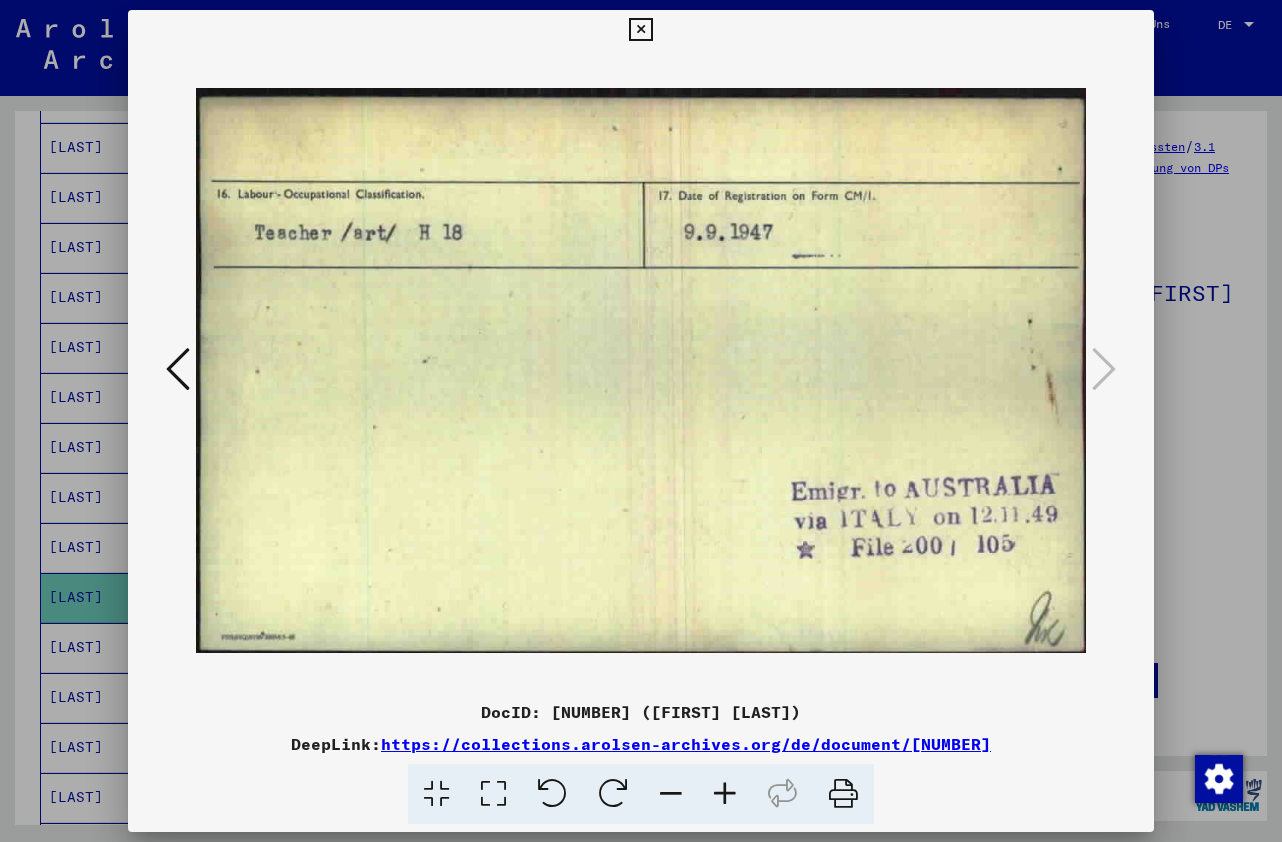 click at bounding box center (178, 369) 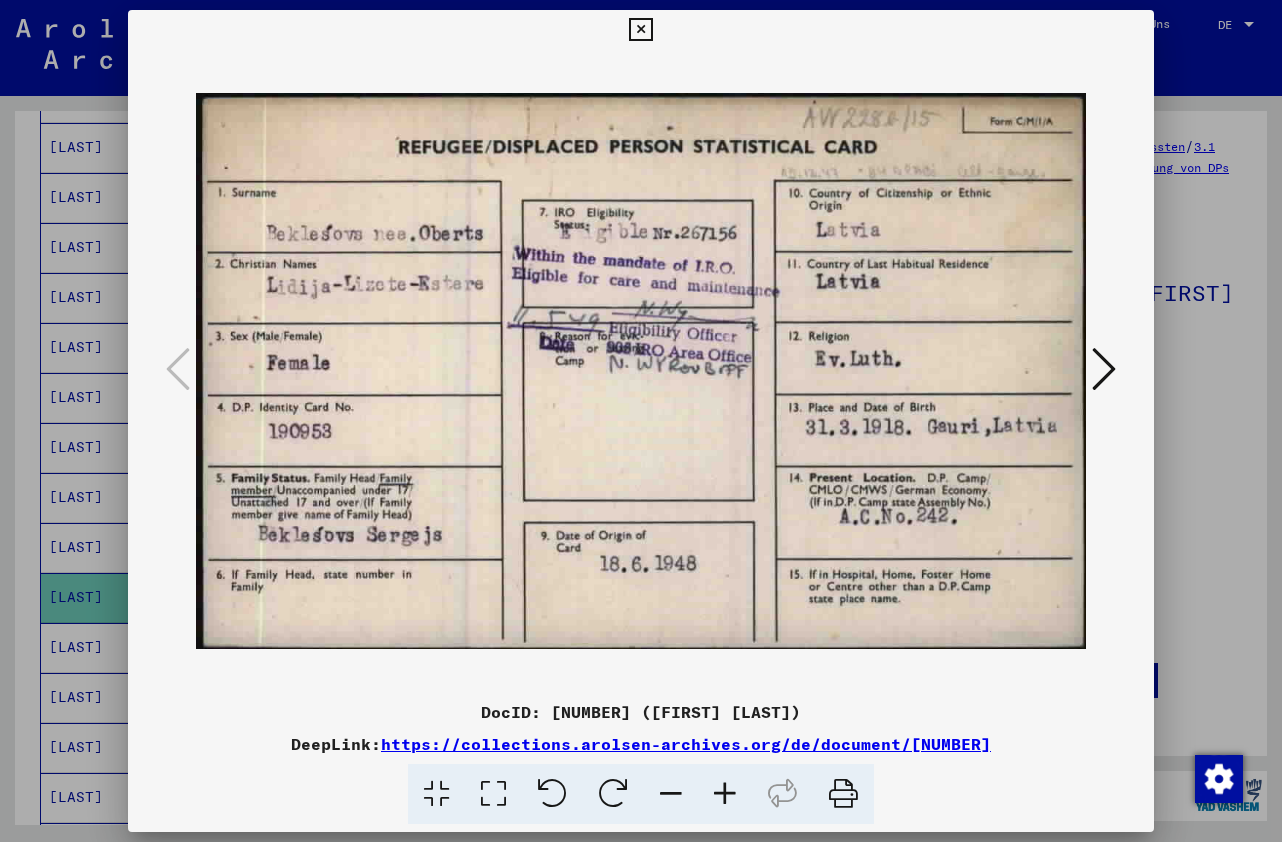 click on "DocID: [NUMBER] ([FIRST] [LAST])" at bounding box center (641, 712) 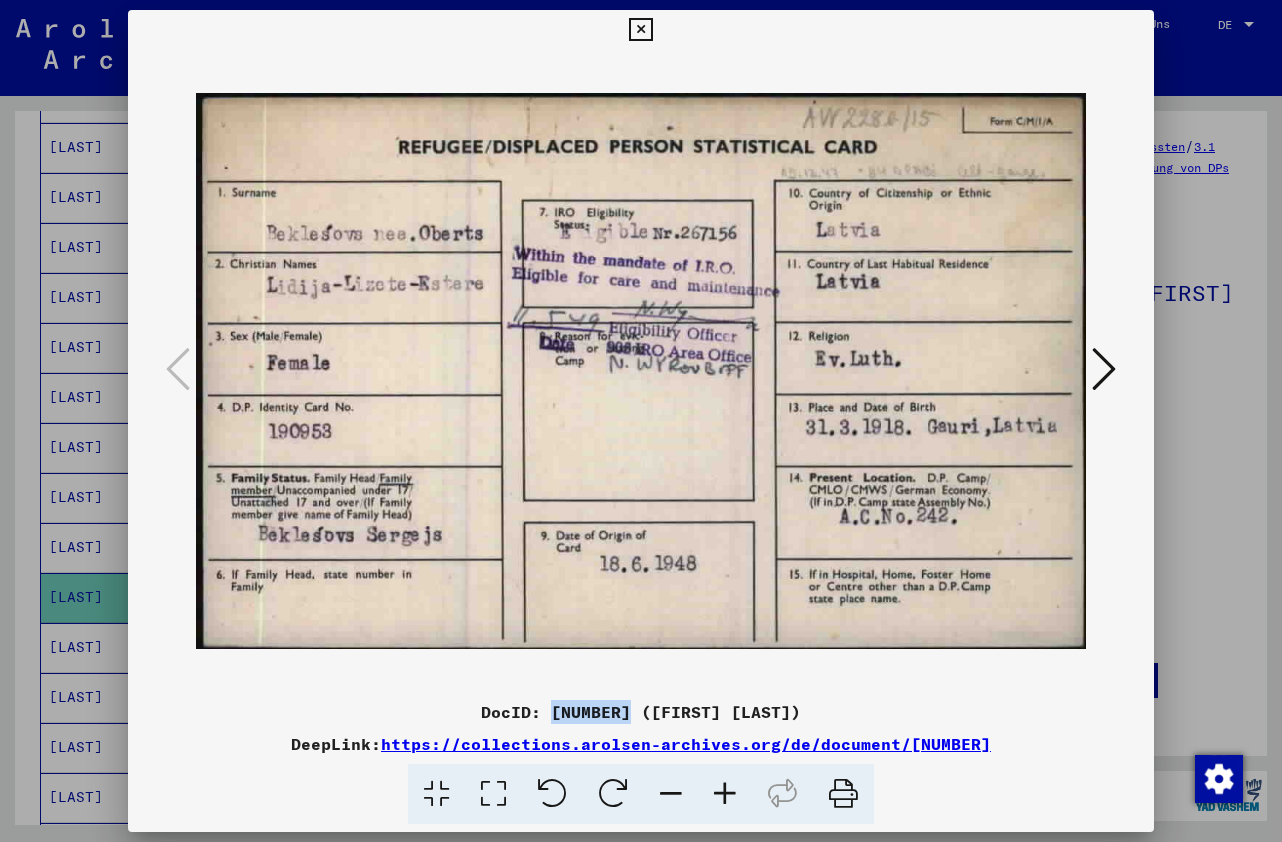 click on "DocID: [NUMBER] ([FIRST] [LAST])" at bounding box center (641, 712) 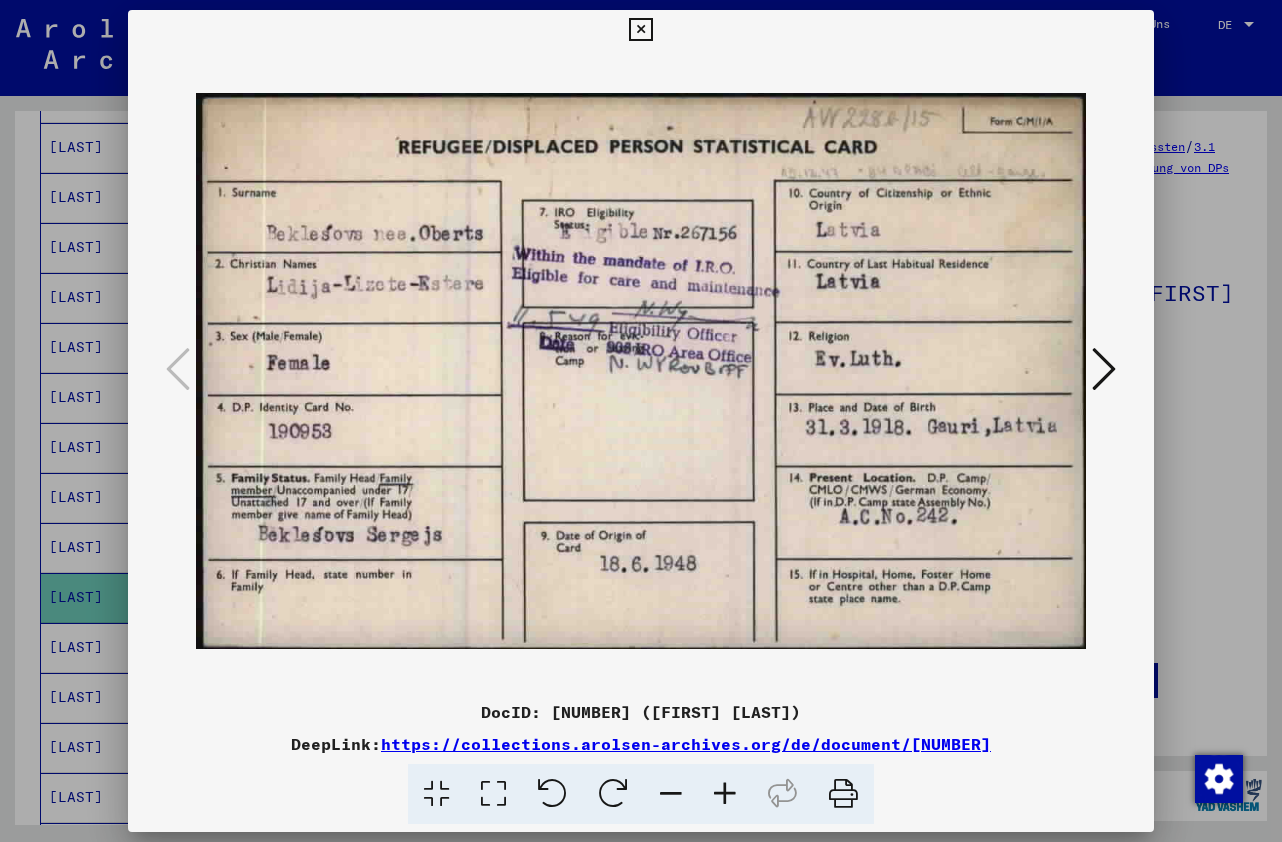 click at bounding box center [843, 794] 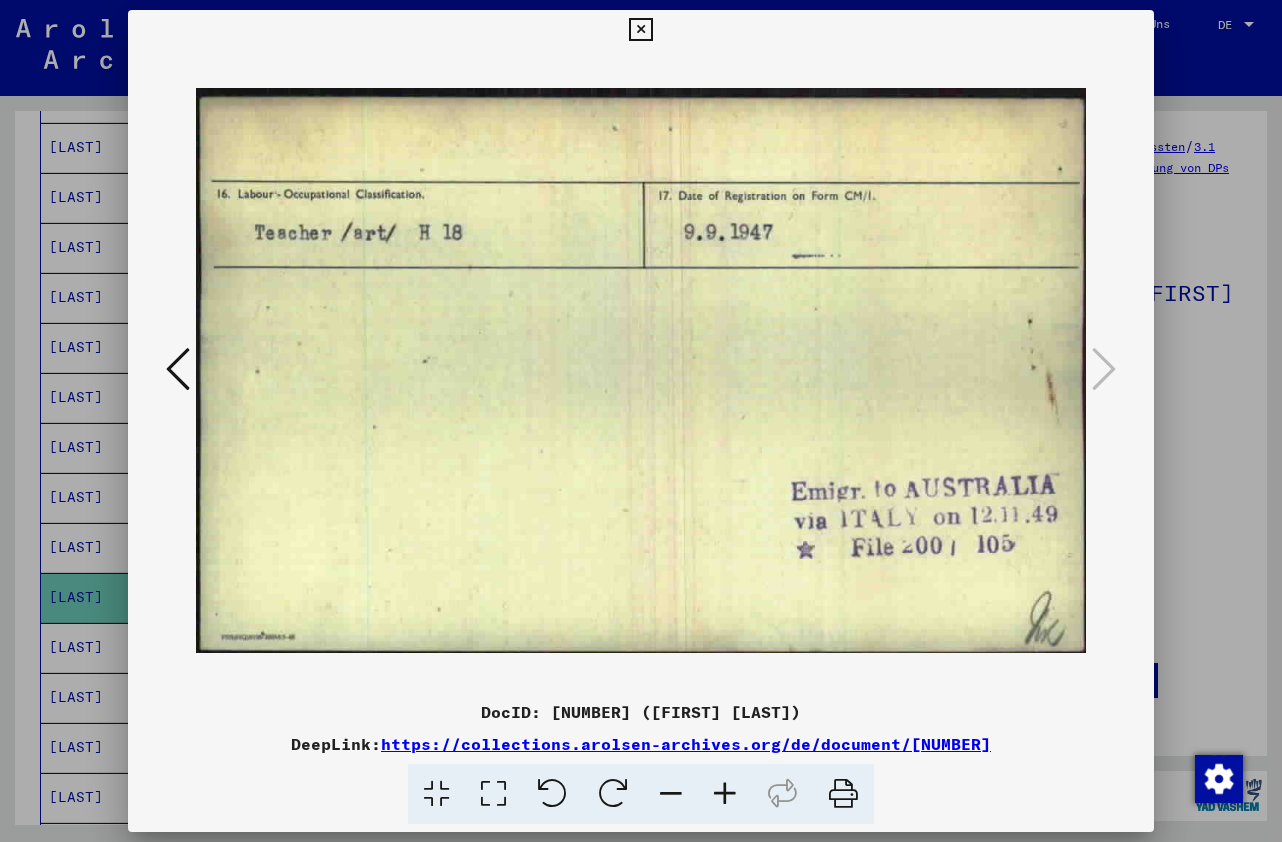 click at bounding box center [843, 794] 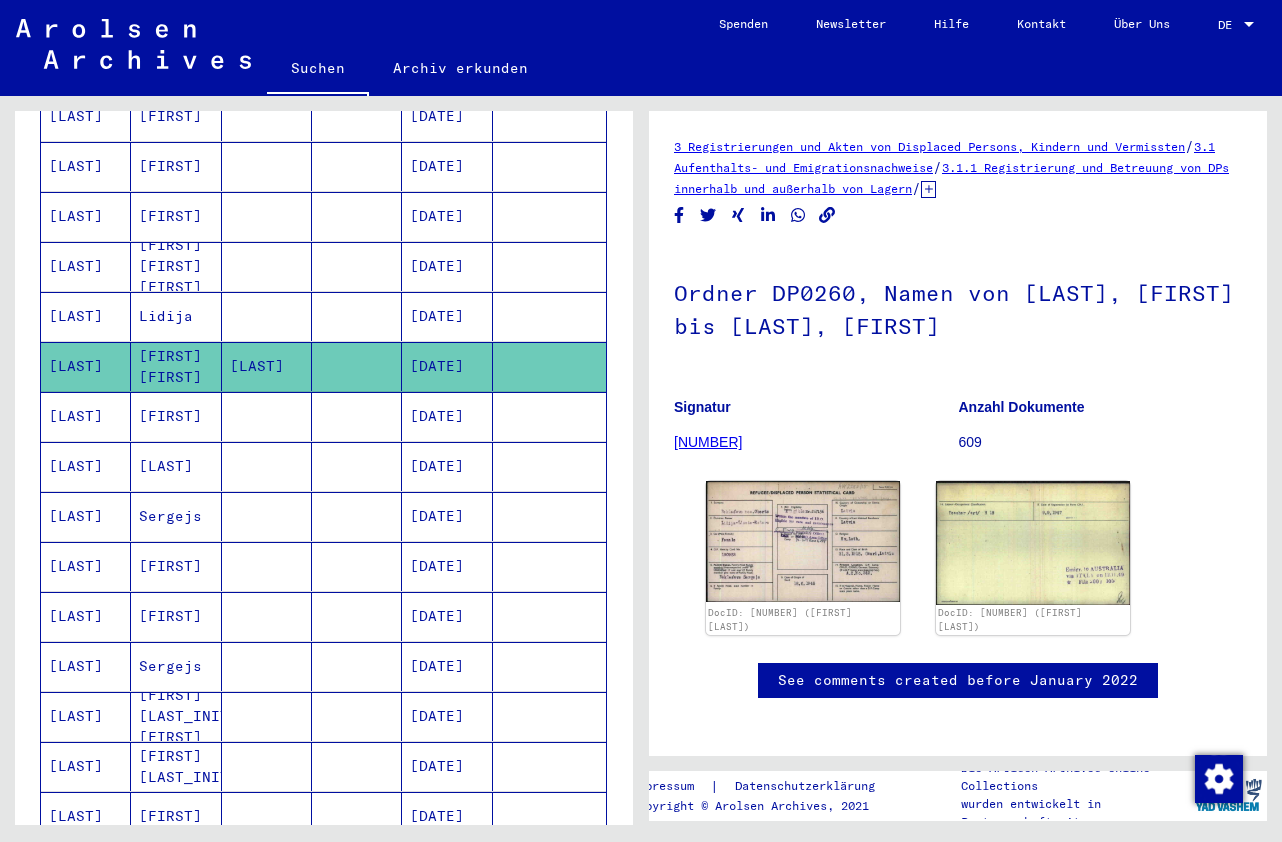 scroll, scrollTop: 587, scrollLeft: 0, axis: vertical 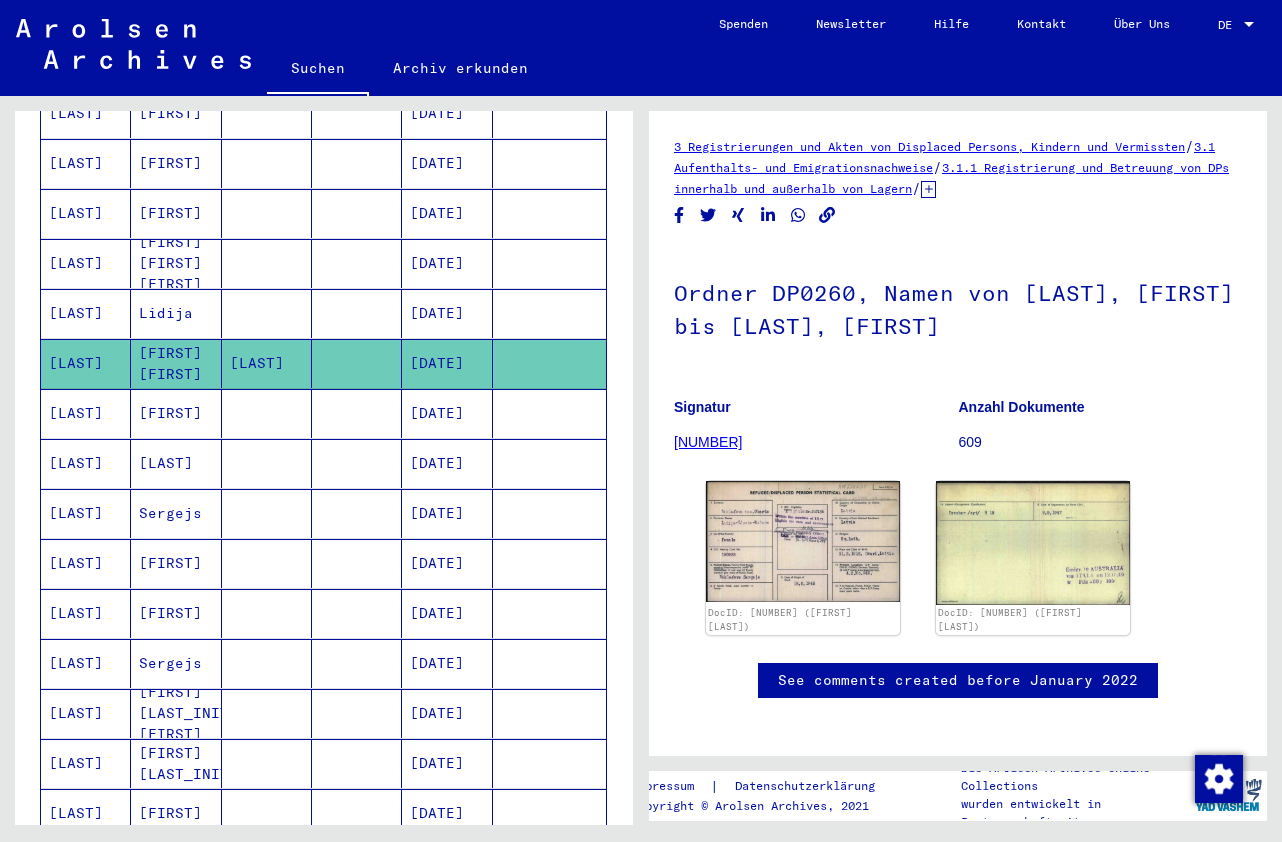 click on "[LAST]" at bounding box center [86, 563] 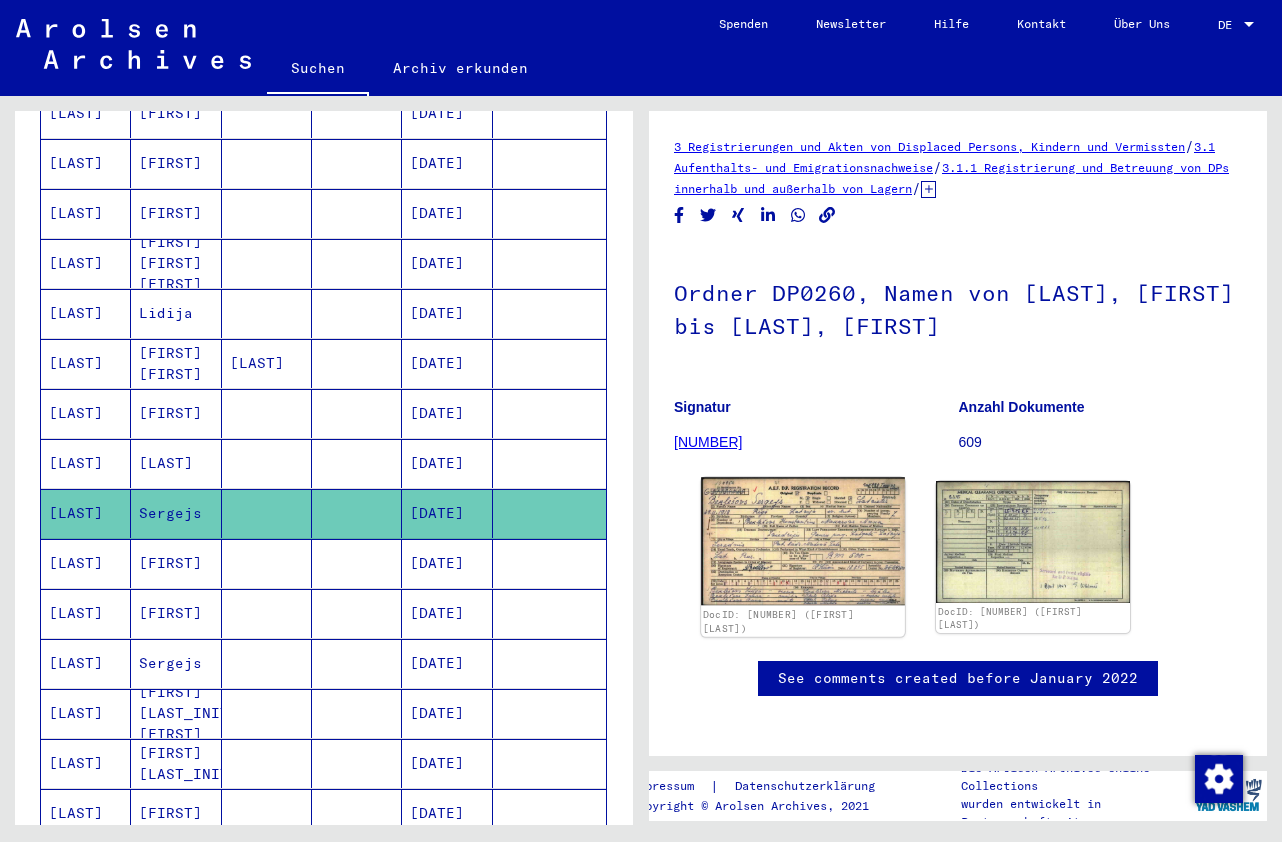 scroll, scrollTop: 0, scrollLeft: 0, axis: both 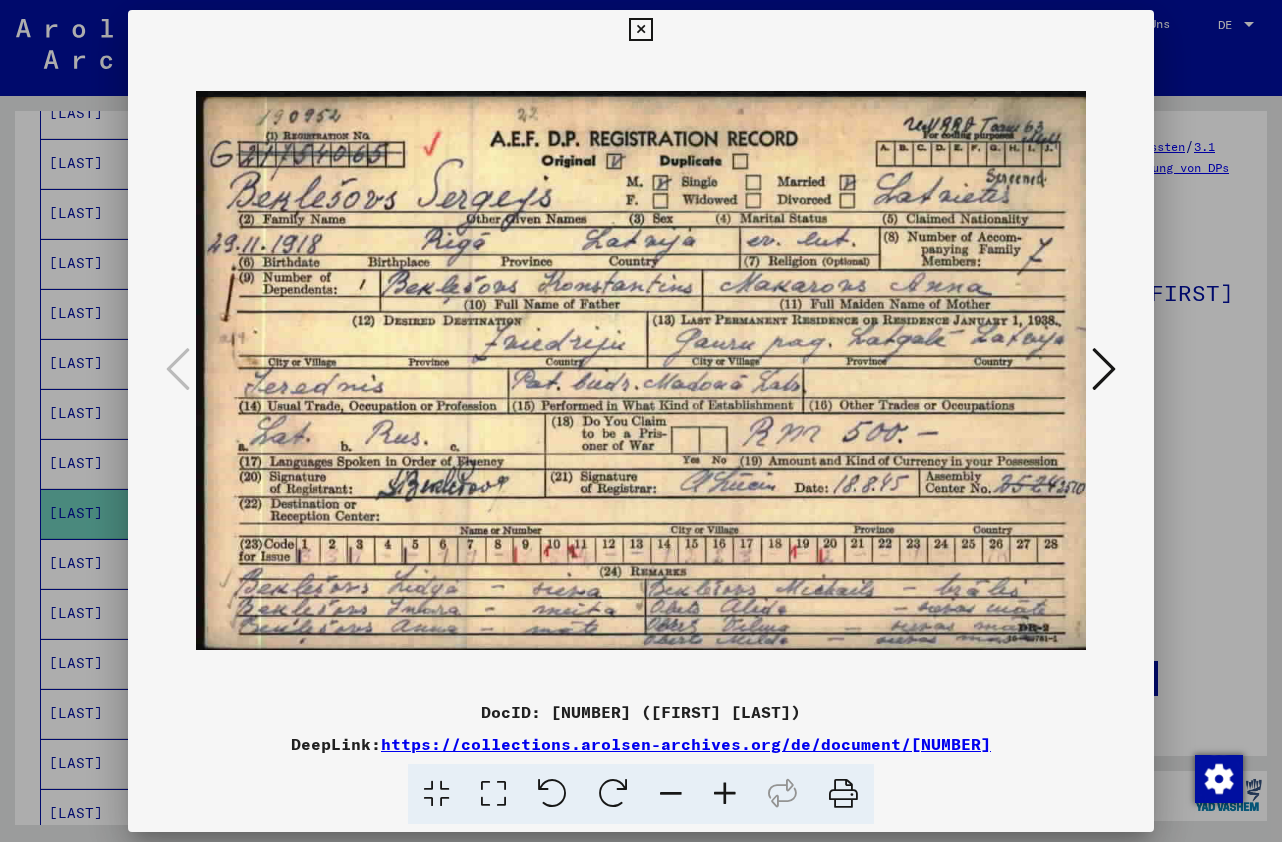 click at bounding box center [1104, 369] 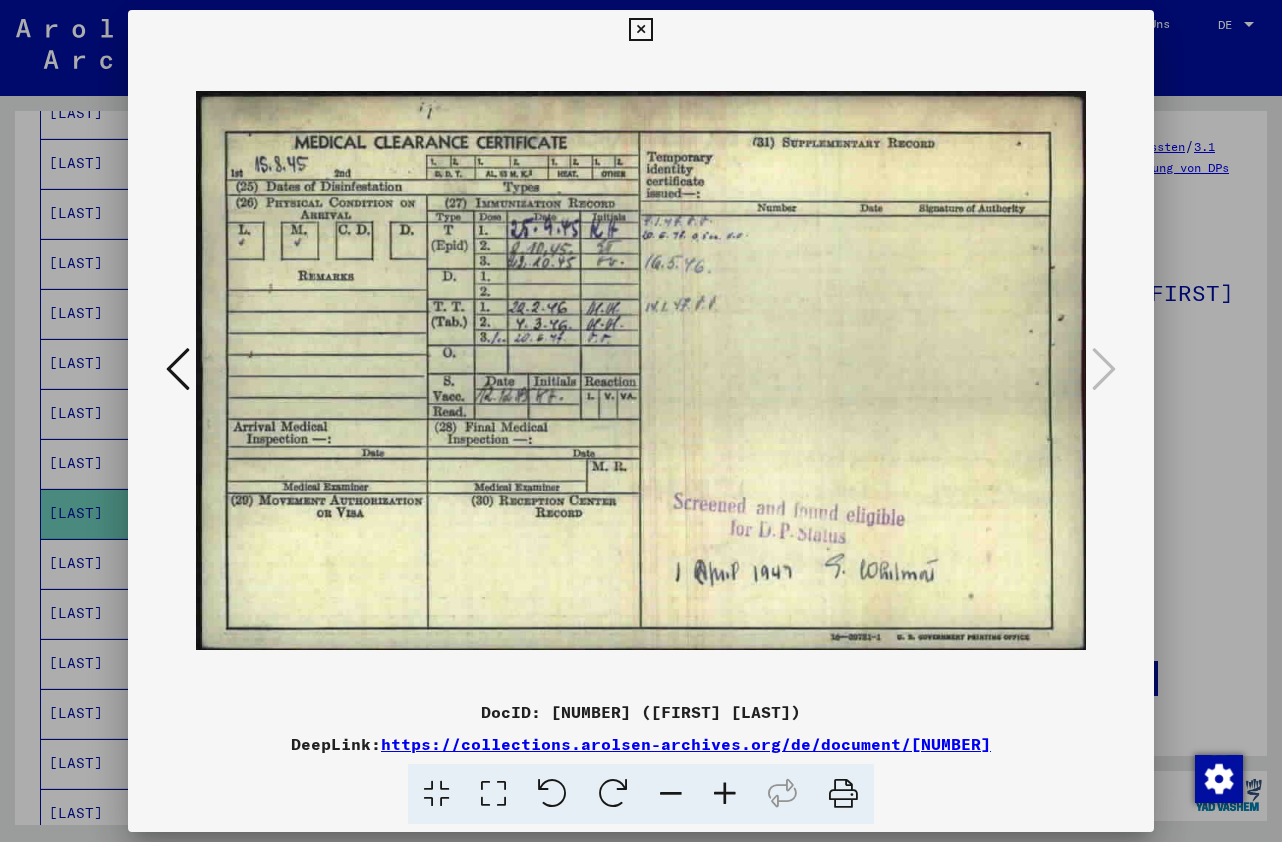 click at bounding box center (178, 369) 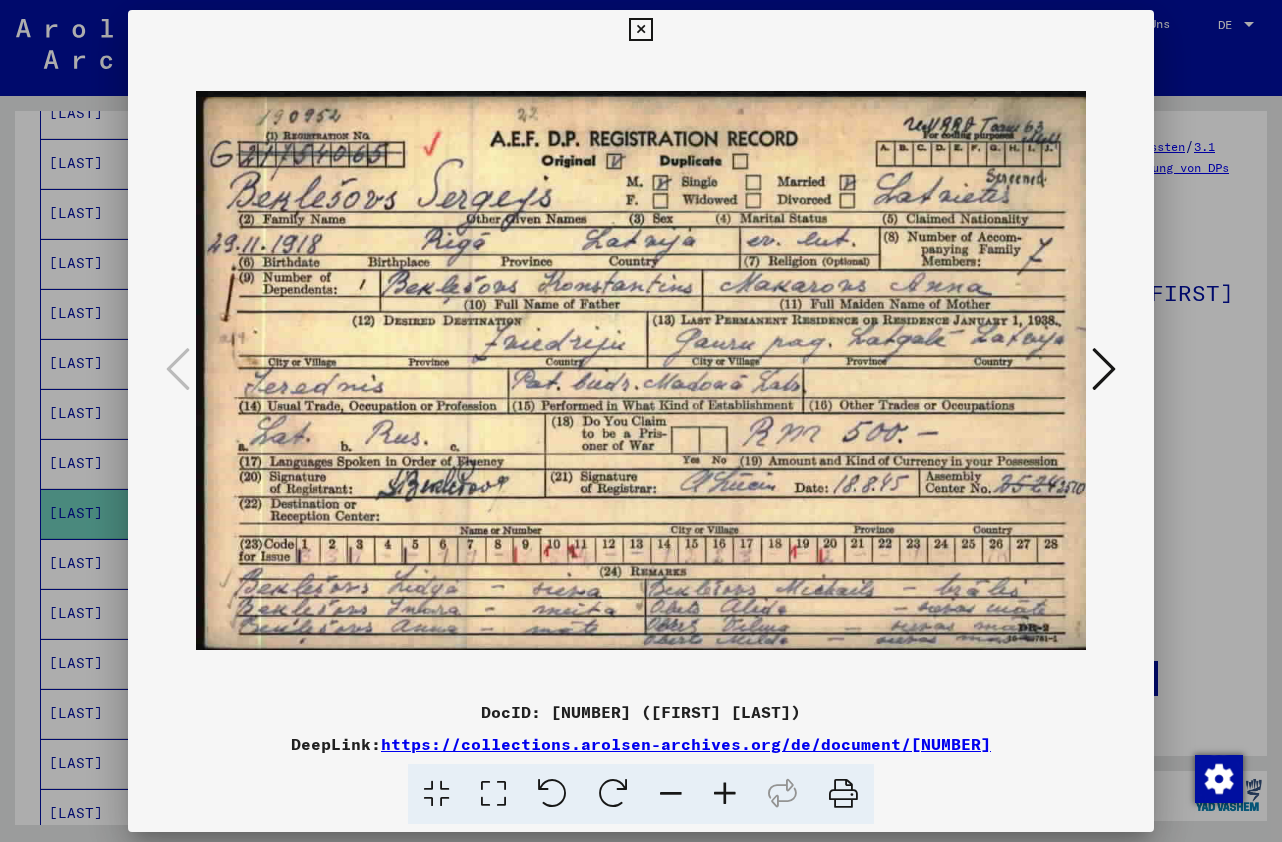 click on "DocID: [NUMBER] ([FIRST] [LAST])" at bounding box center (641, 712) 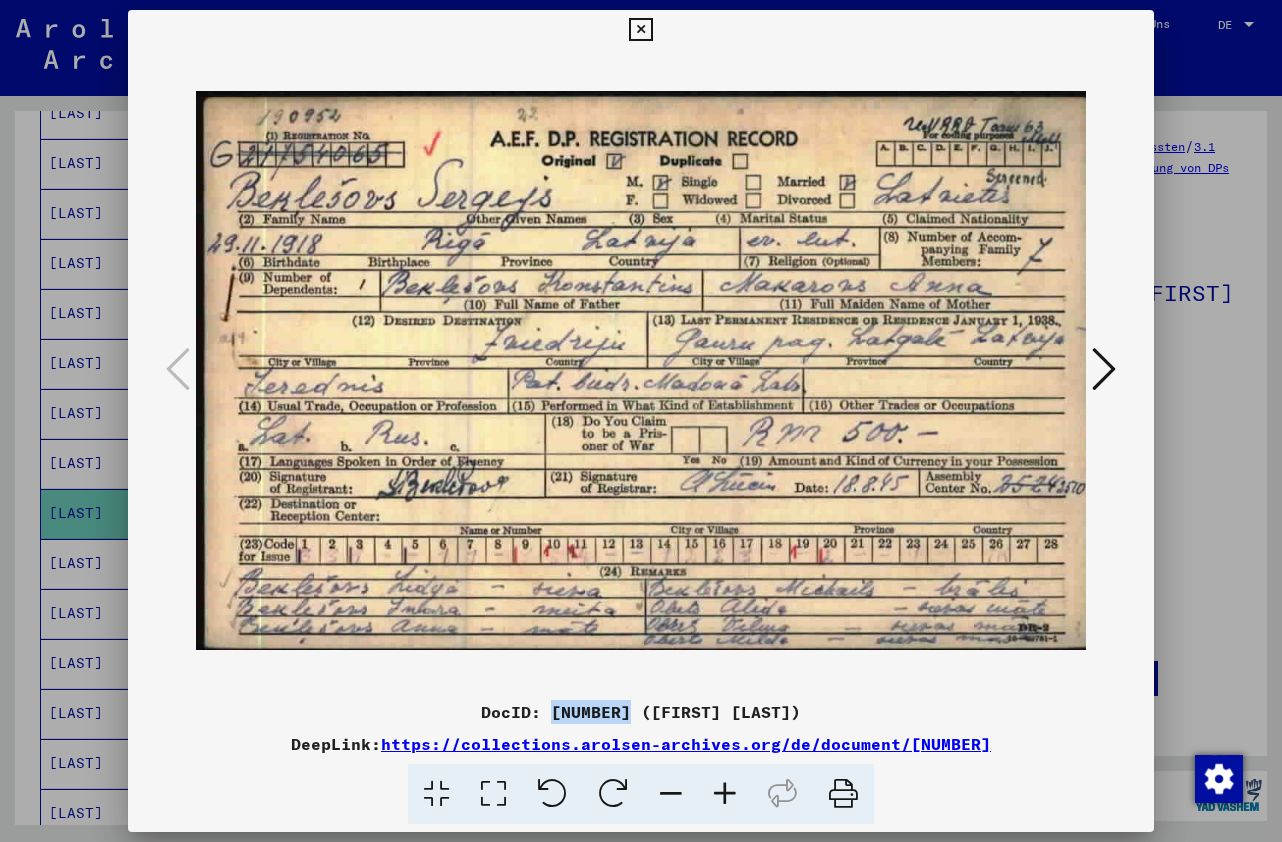 click on "DocID: [NUMBER] ([FIRST] [LAST])" at bounding box center (641, 712) 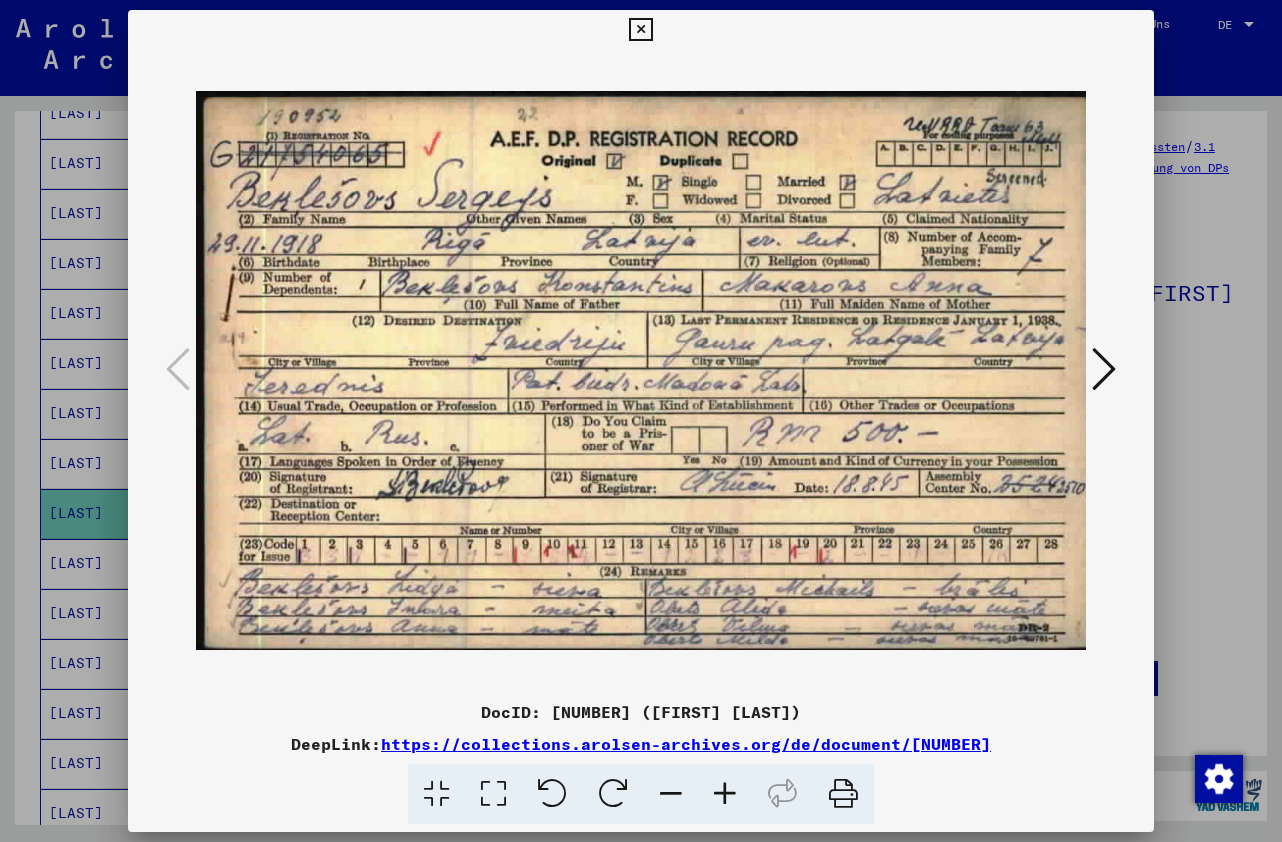 click at bounding box center (843, 794) 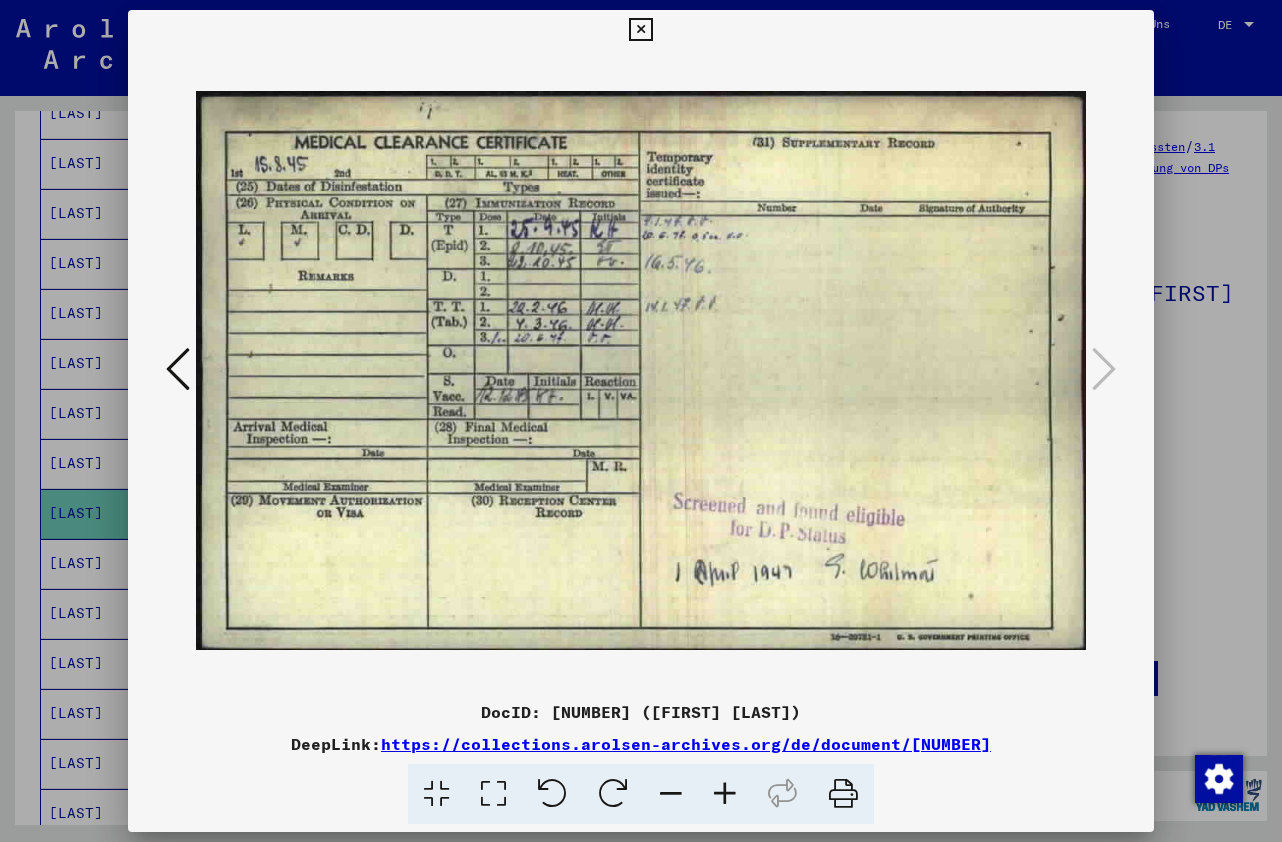 click at bounding box center [843, 794] 